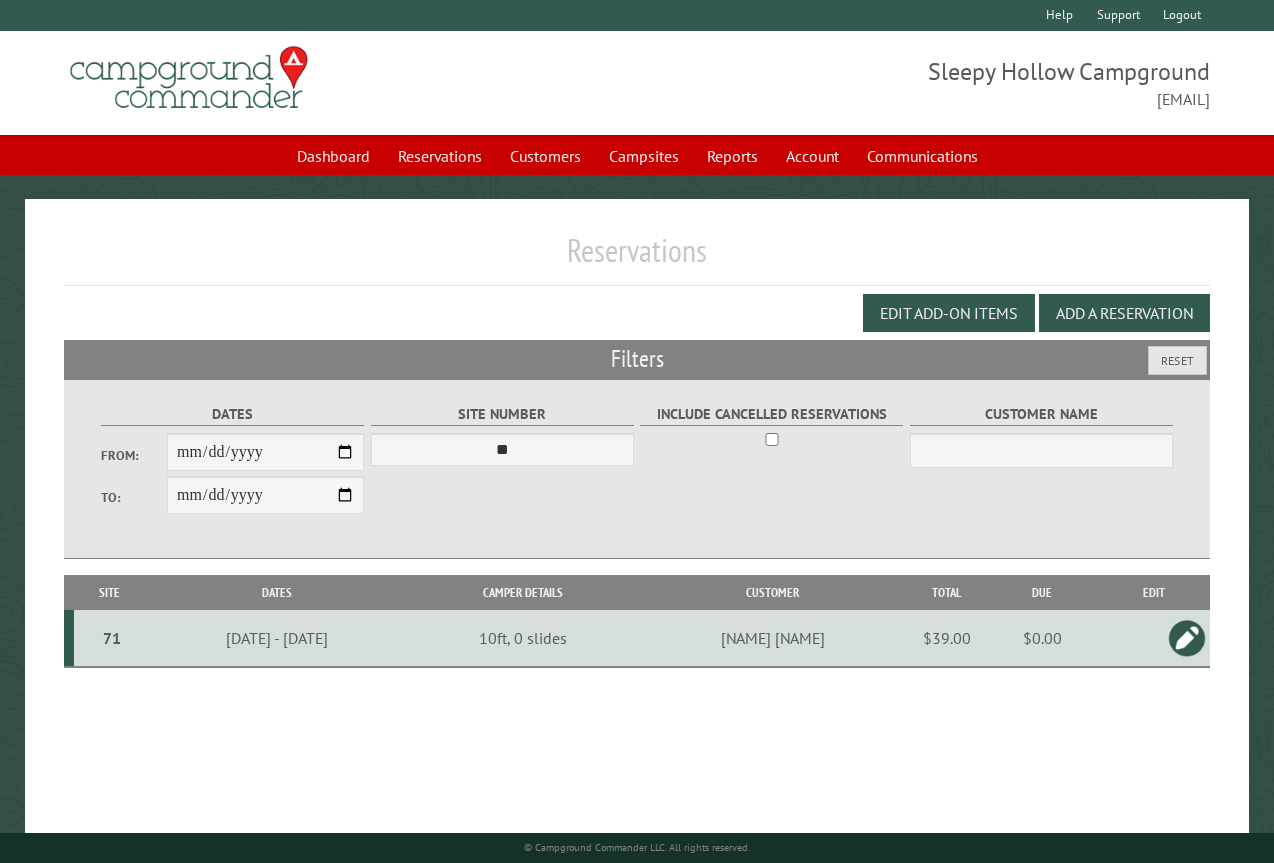 select on "**" 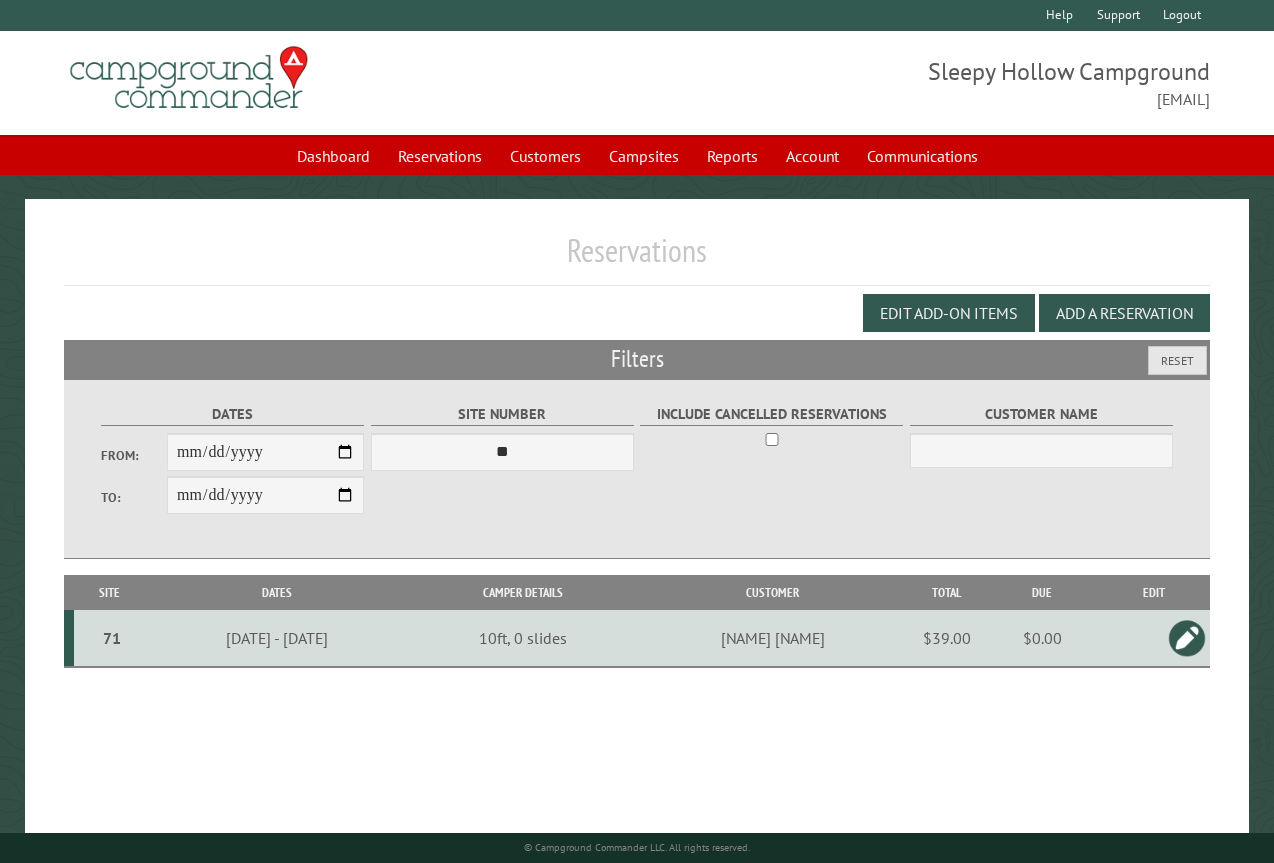scroll, scrollTop: 74, scrollLeft: 0, axis: vertical 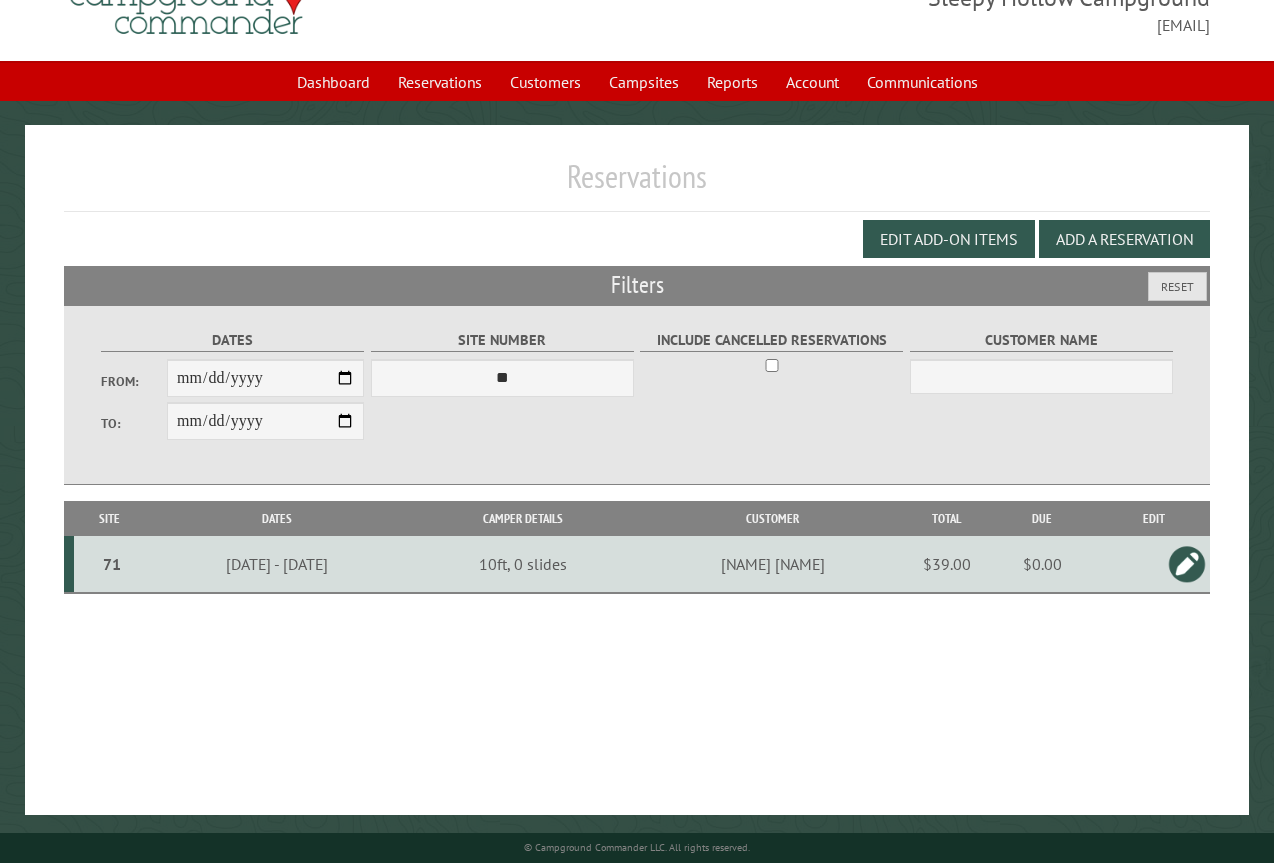 click on "**********" at bounding box center (637, 4) 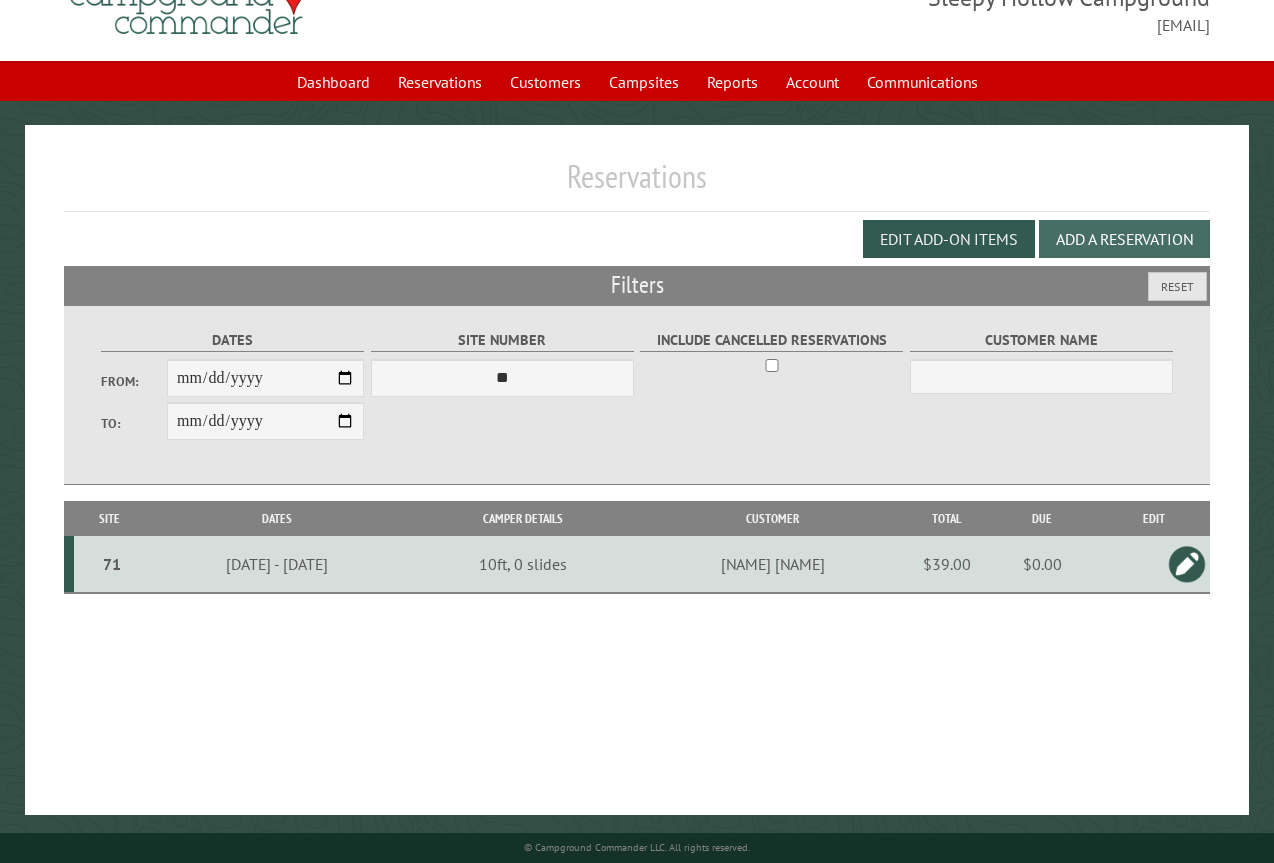 click on "Add a Reservation" at bounding box center (1124, 239) 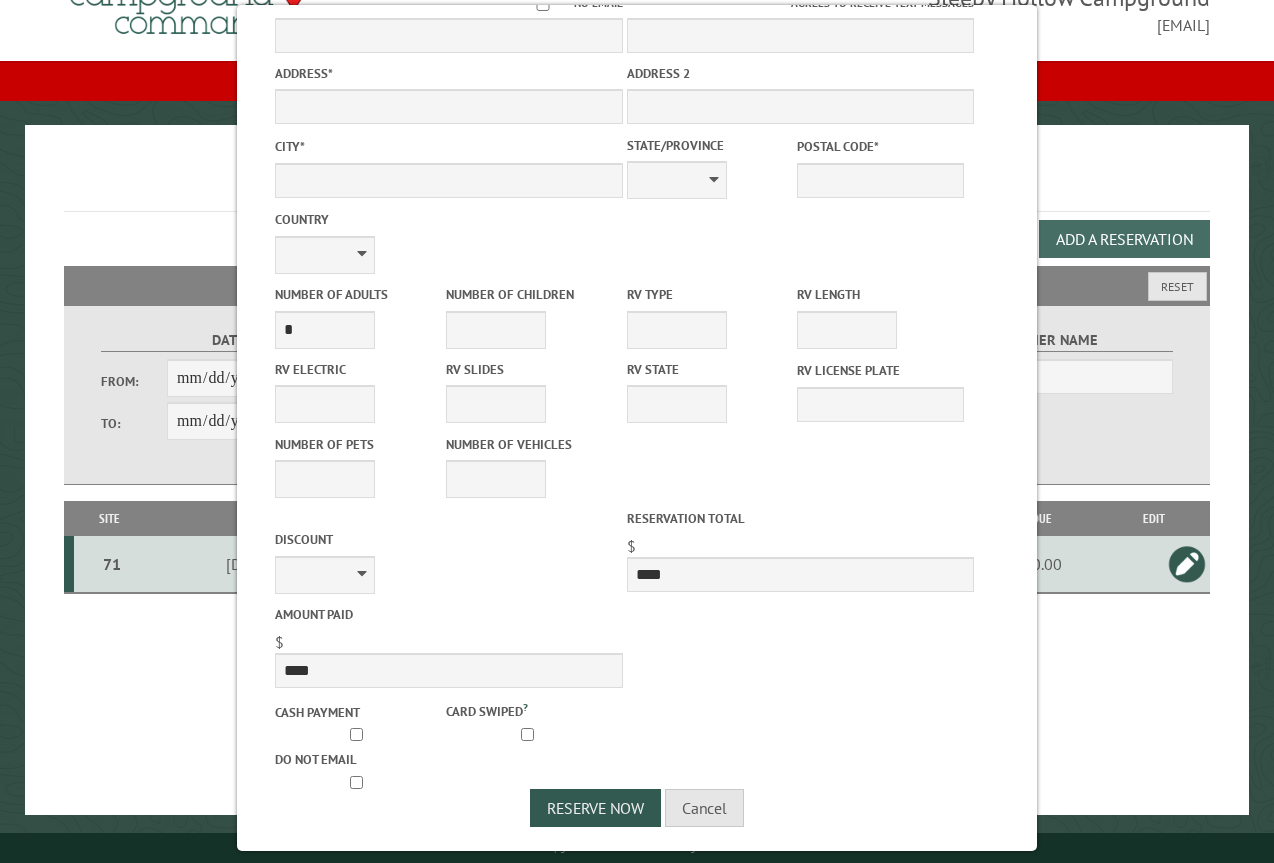 scroll, scrollTop: 0, scrollLeft: 0, axis: both 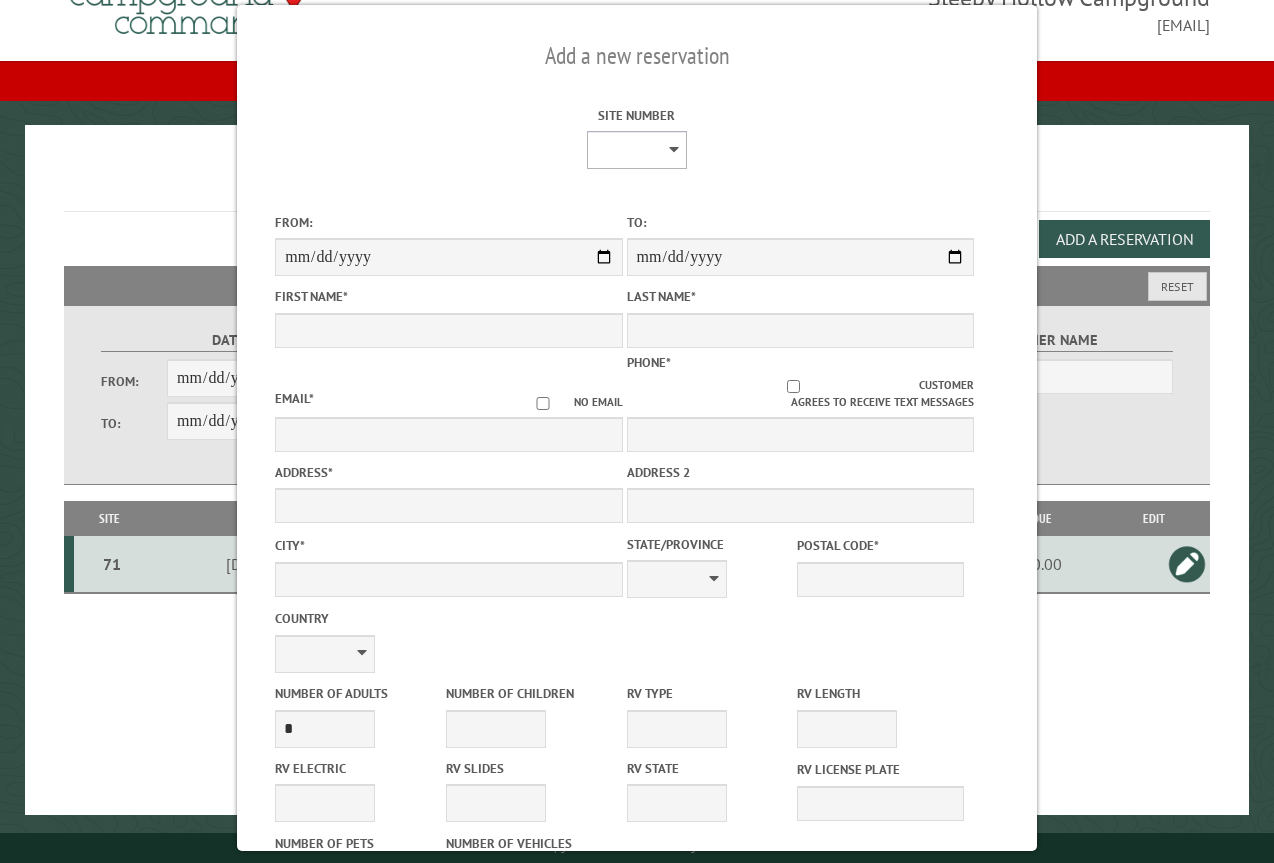 click on "* * * * * * * * * ** *** *** ** ** ** ** ** ** ** ** ** ** *** *** ** ** ** ** ** ** ** ** ** ** *** *** ** ** ** ** ** ** ** ** *** *** ** ** ** ** ** ** *** *** ** ** ** ** ** *** ** ** ** ** ** ** ** ** ** ** ** ** ** ** ** ** ** ** ** ** ** ** ** ** **" at bounding box center [637, 150] 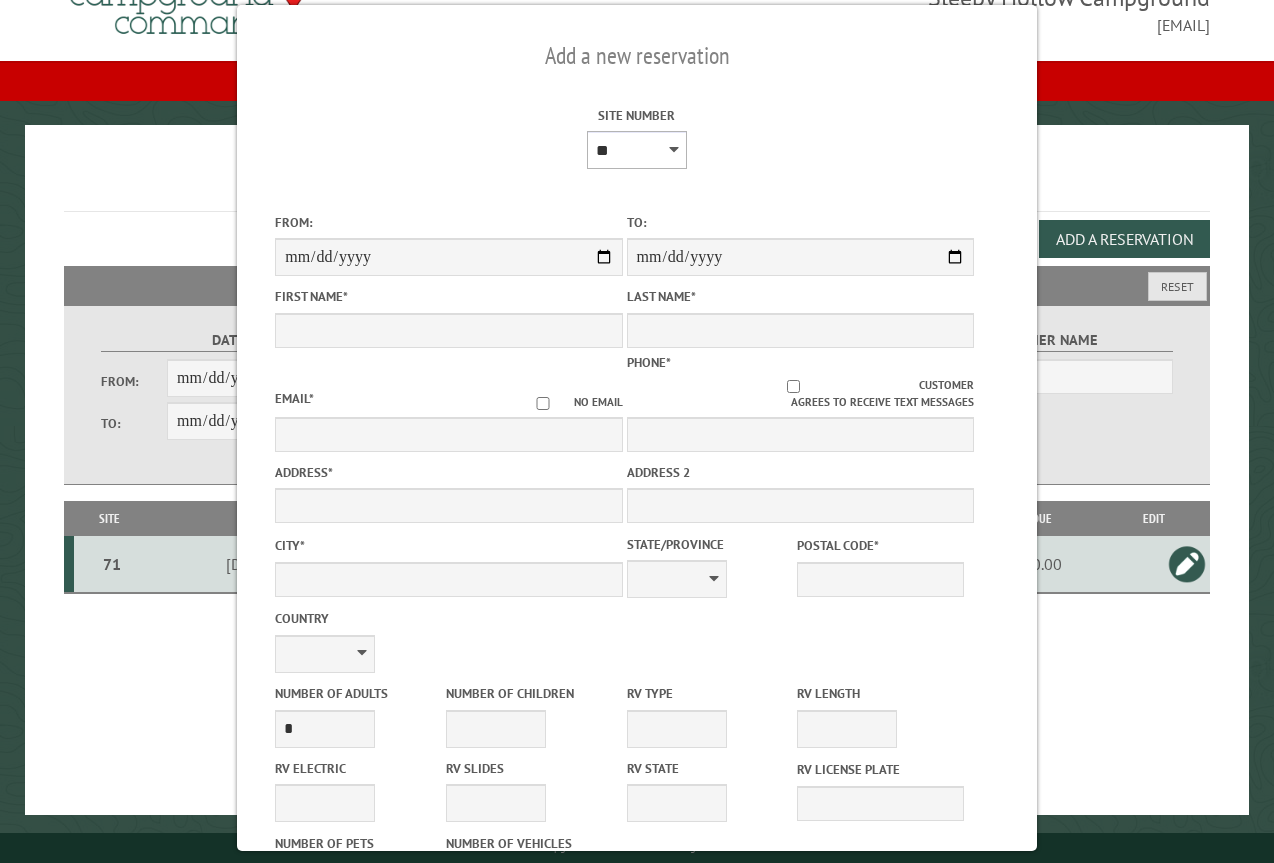 click on "* * * * * * * * * ** *** *** ** ** ** ** ** ** ** ** ** ** *** *** ** ** ** ** ** ** ** ** ** ** *** *** ** ** ** ** ** ** ** ** *** *** ** ** ** ** ** ** *** *** ** ** ** ** ** *** ** ** ** ** ** ** ** ** ** ** ** ** ** ** ** ** ** ** ** ** ** ** ** ** **" at bounding box center [637, 150] 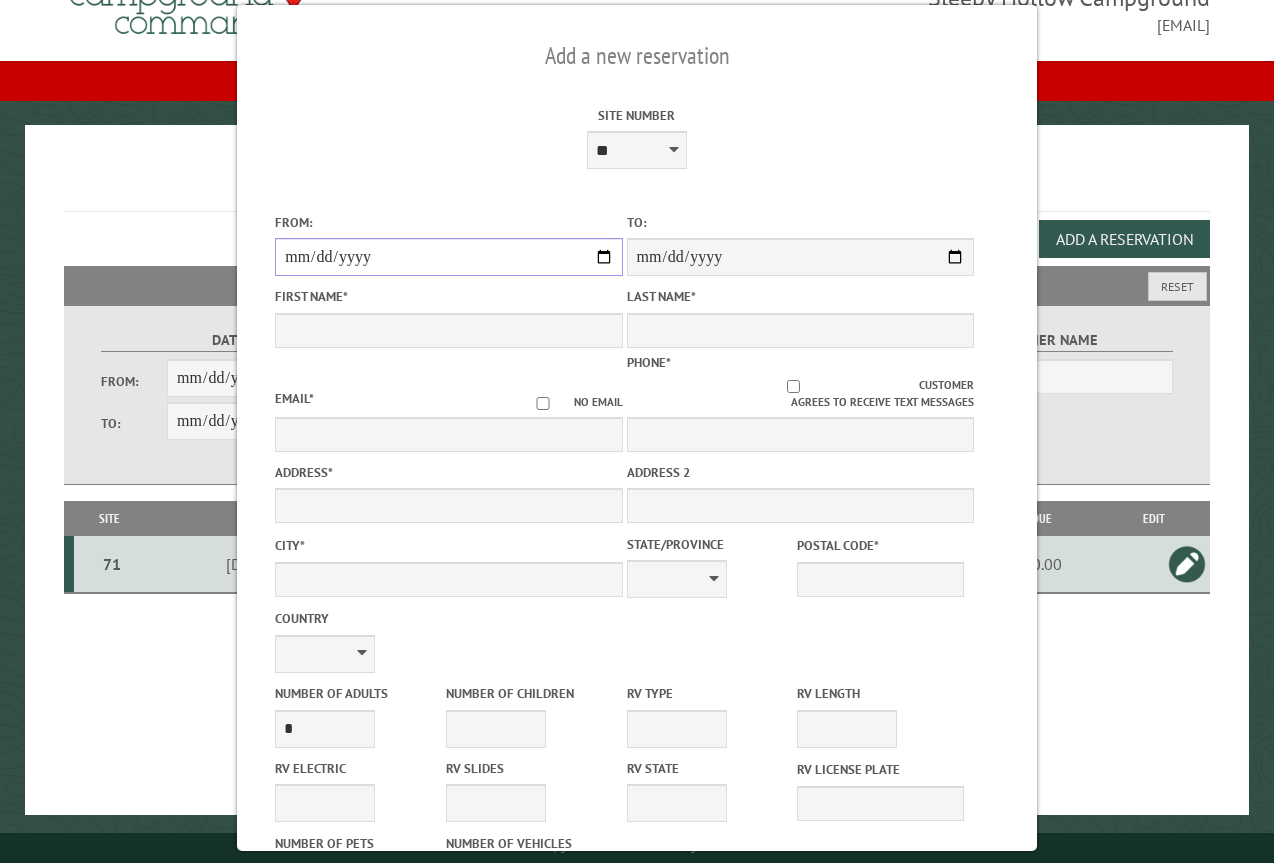 click on "From:" at bounding box center (448, 257) 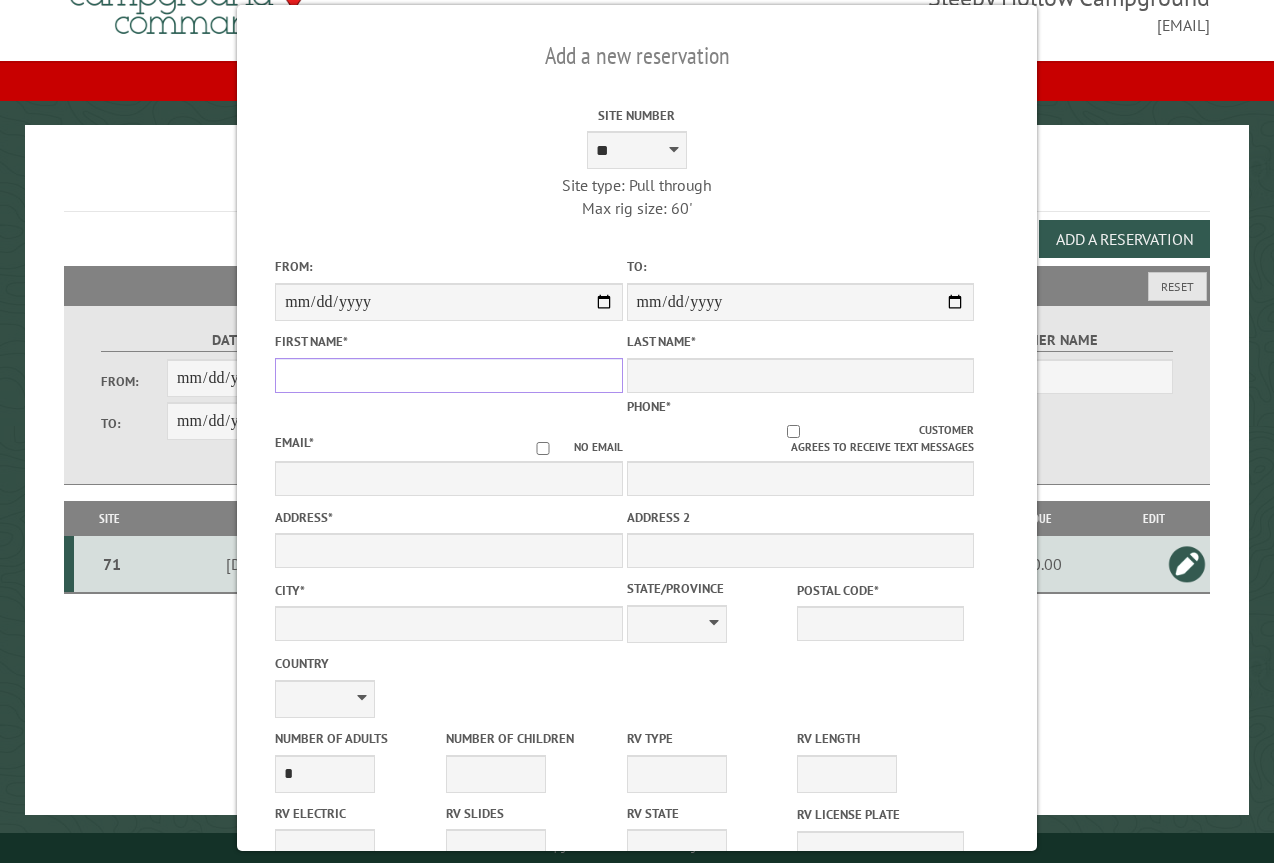 click on "First Name *" at bounding box center [448, 375] 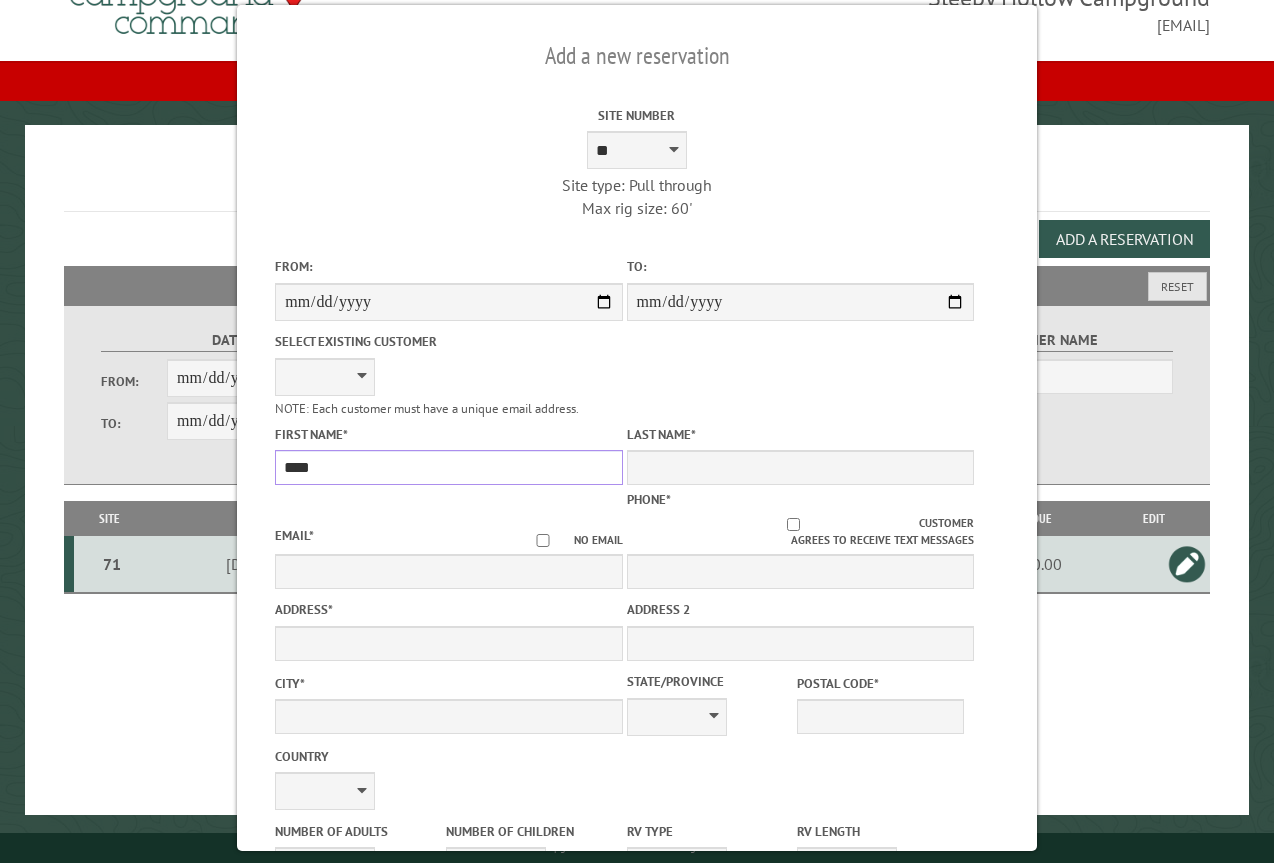 type on "****" 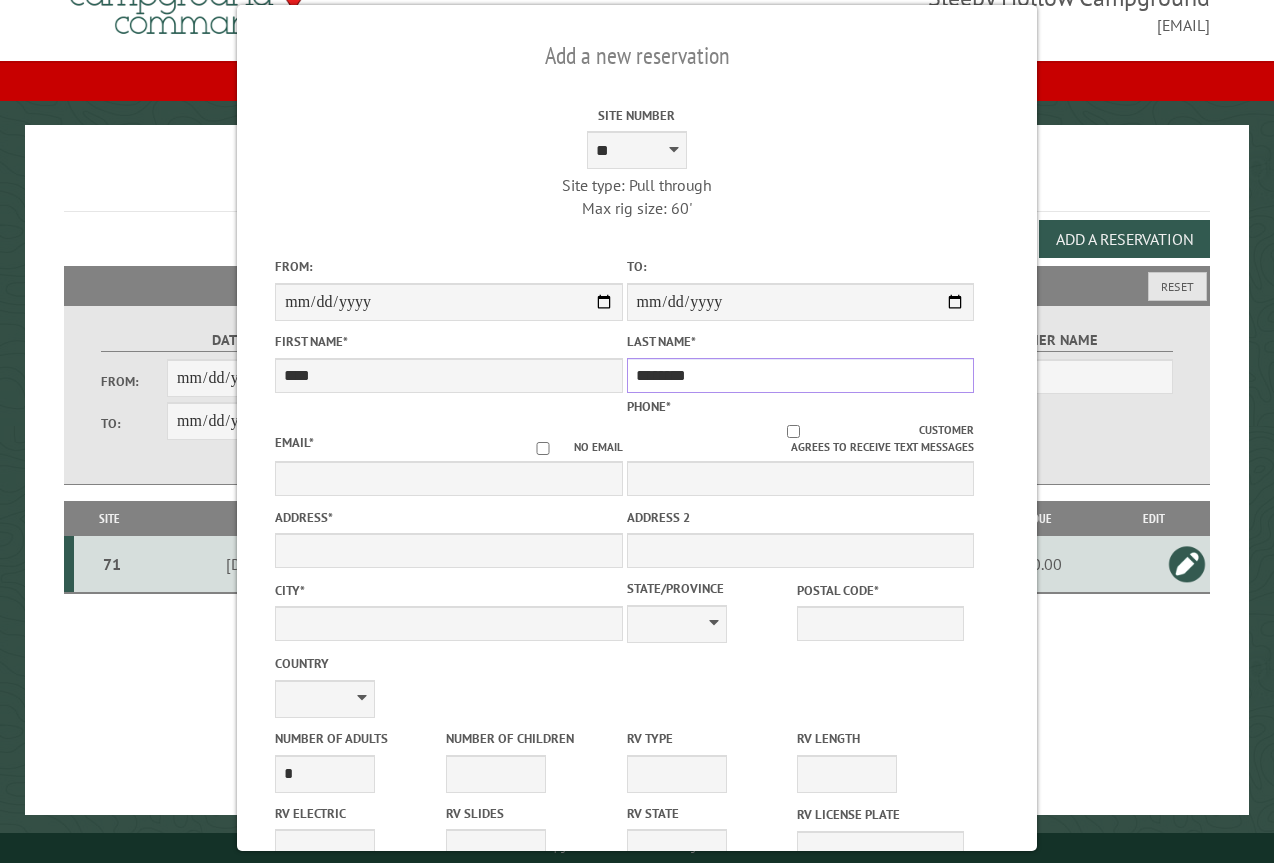 type on "********" 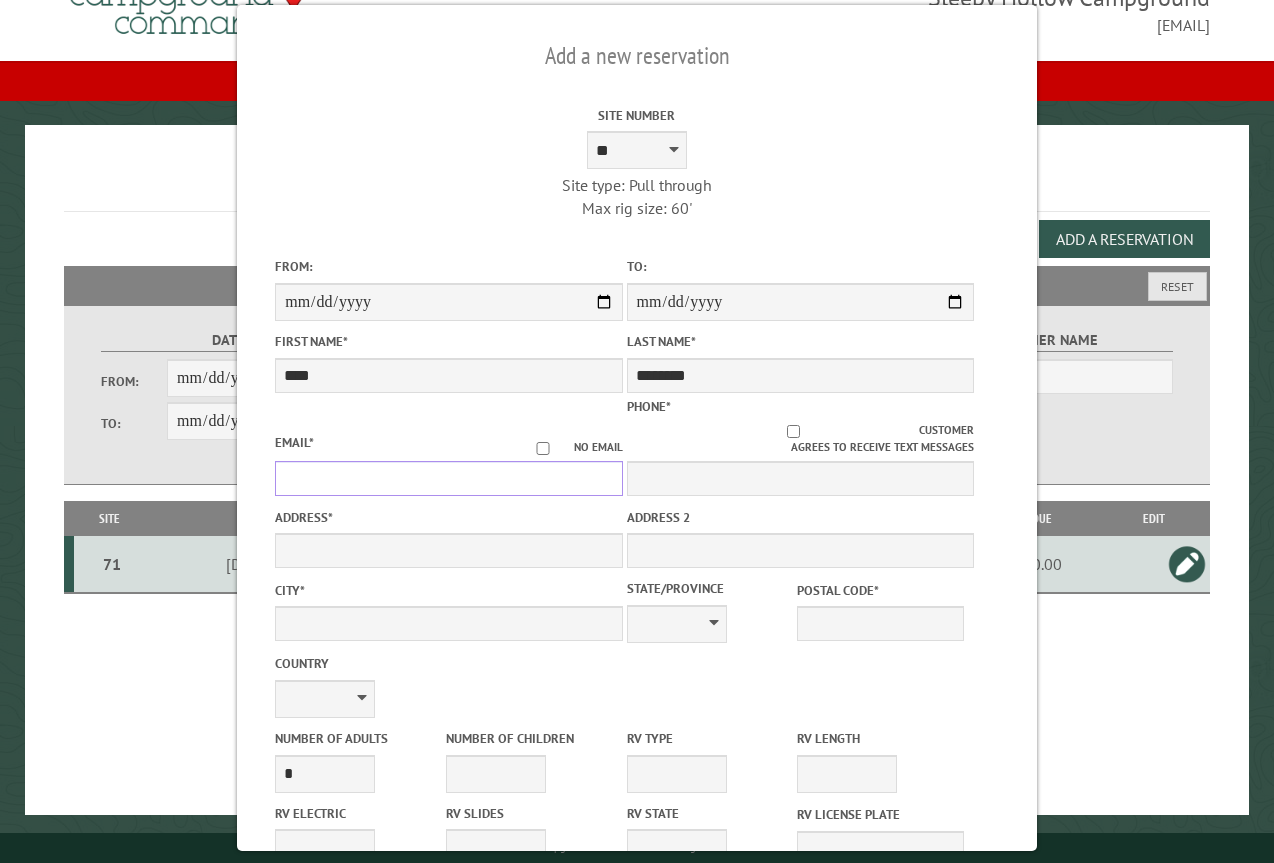 click on "Email *" at bounding box center [448, 478] 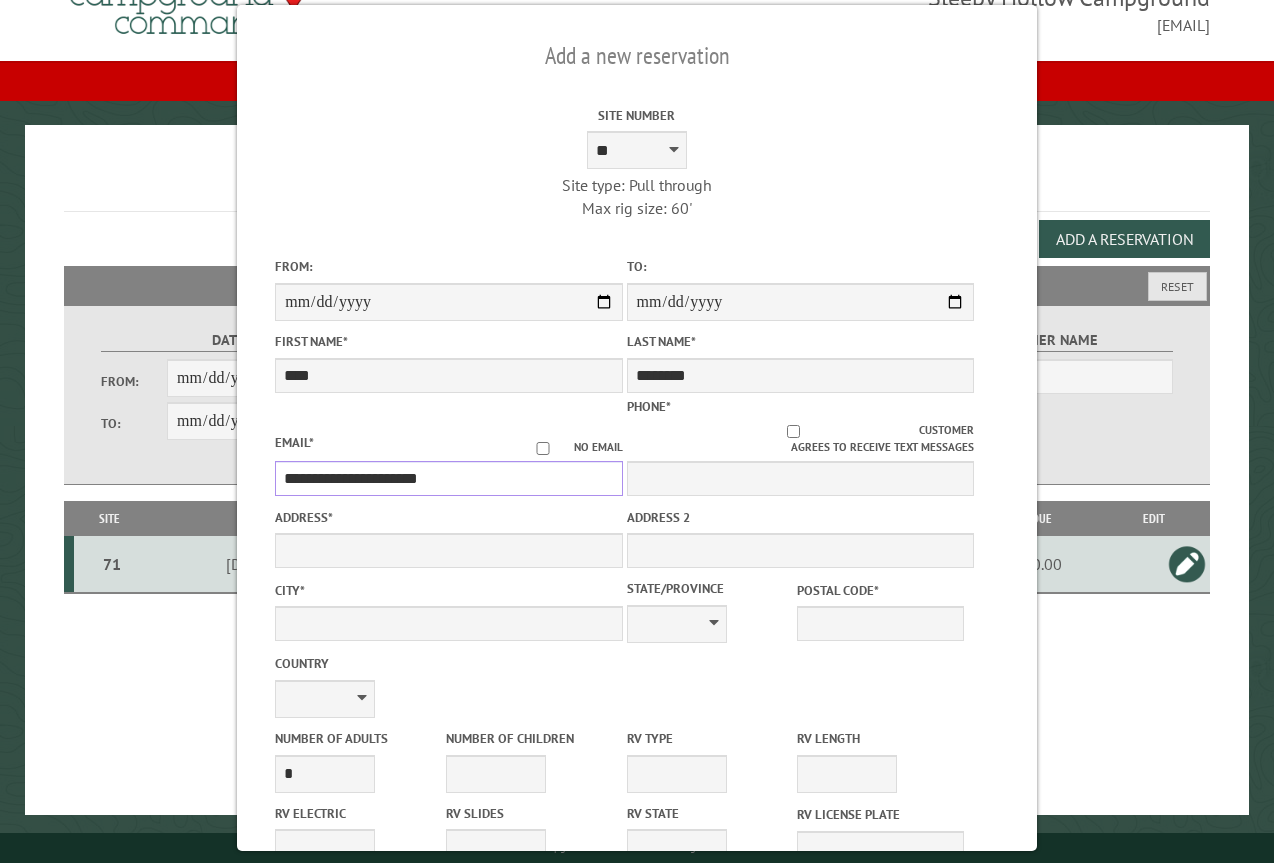 type on "**********" 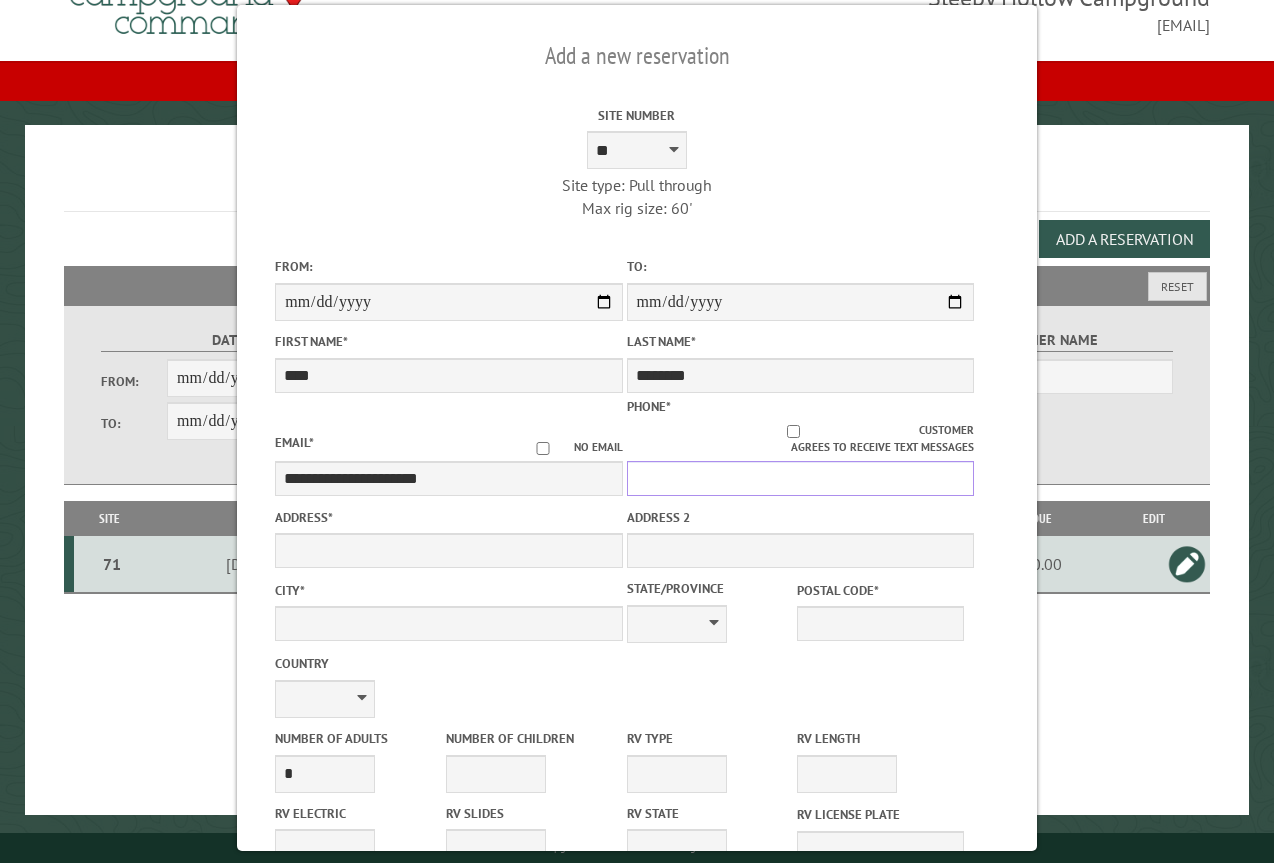 click on "Phone *" at bounding box center (800, 478) 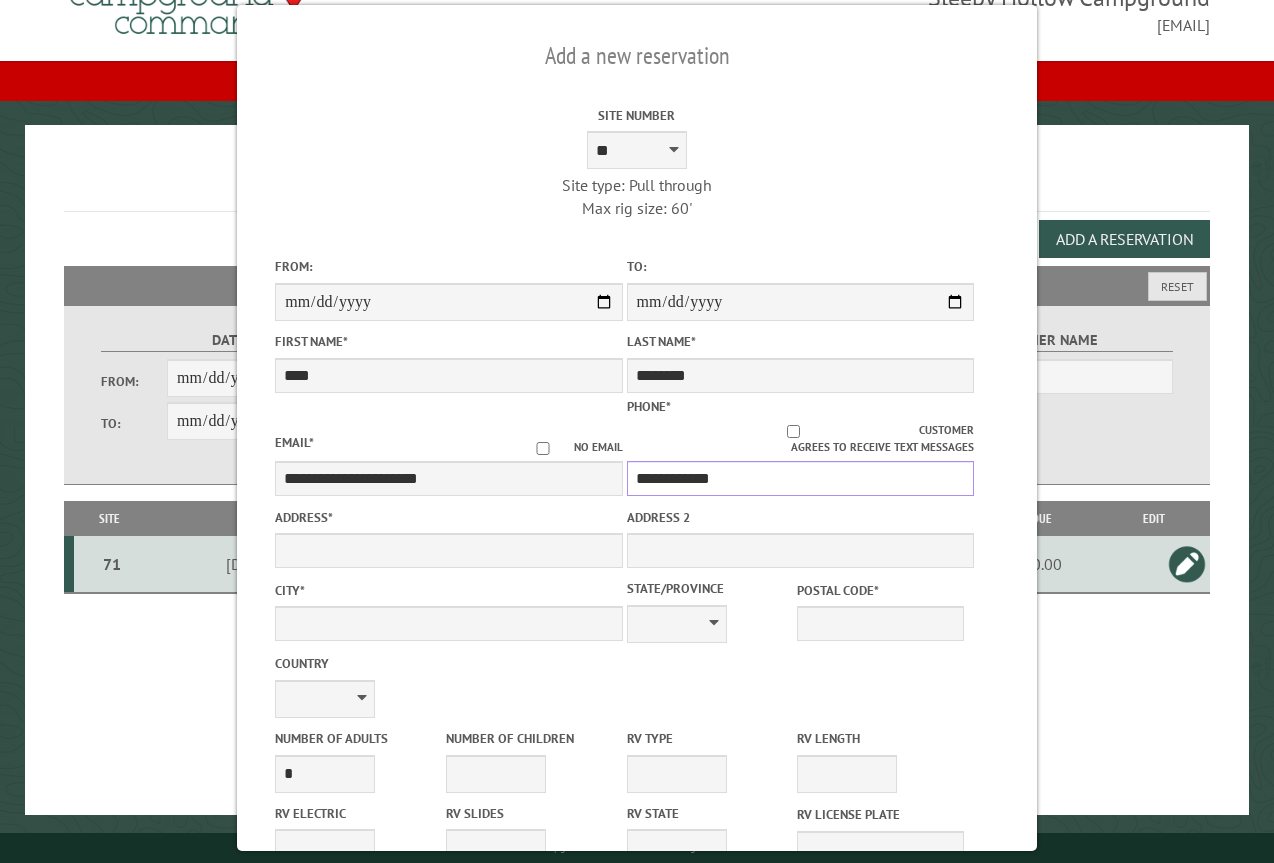 type on "**********" 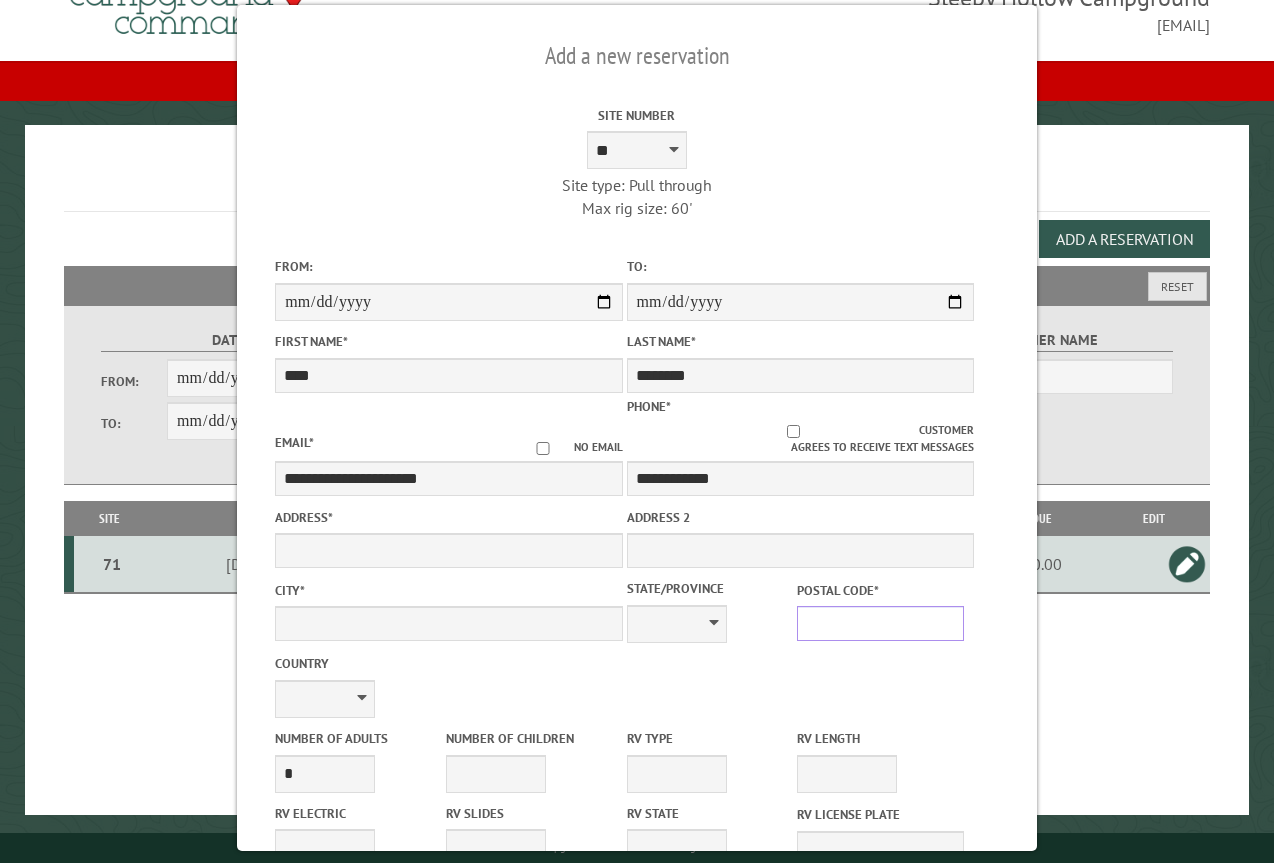 click on "Postal Code *" at bounding box center [880, 623] 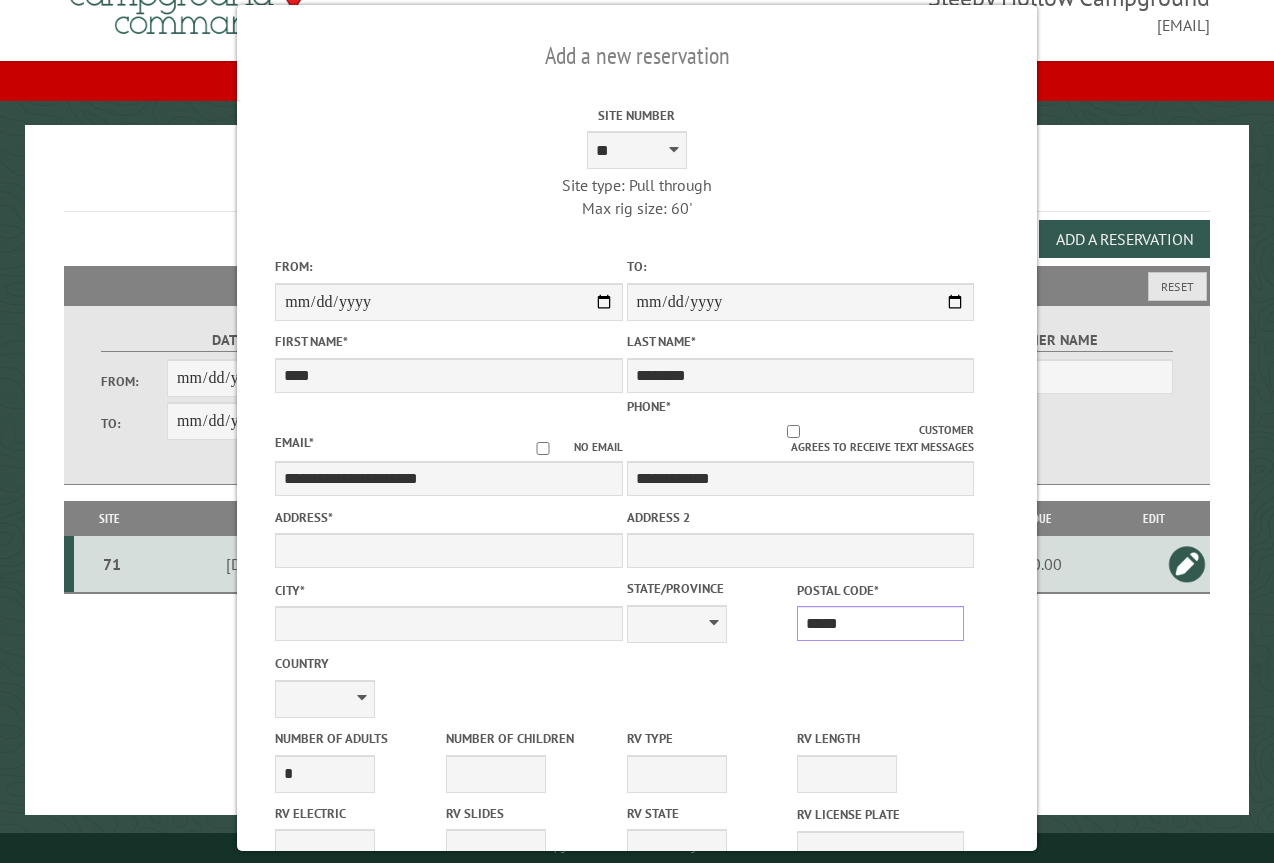 click on "*****" at bounding box center [880, 623] 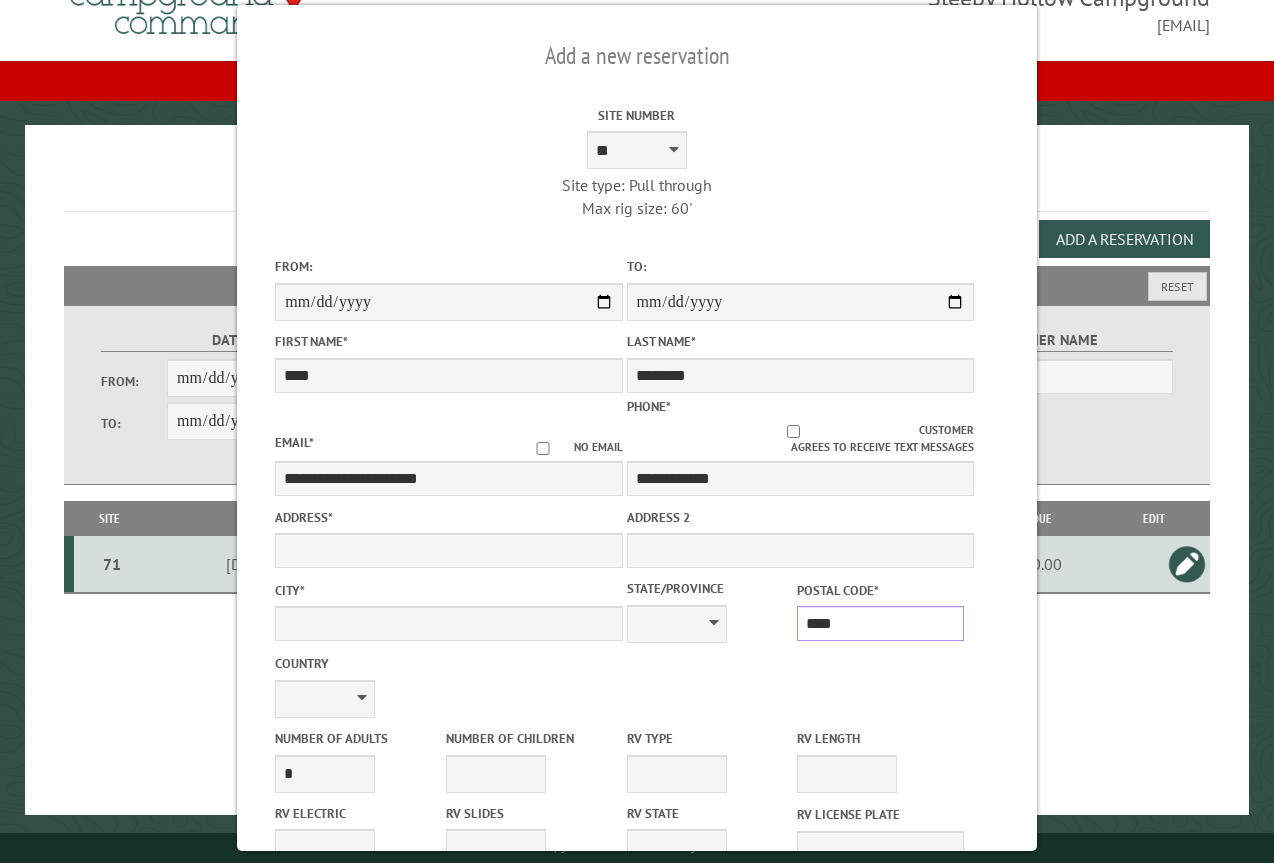 type on "*****" 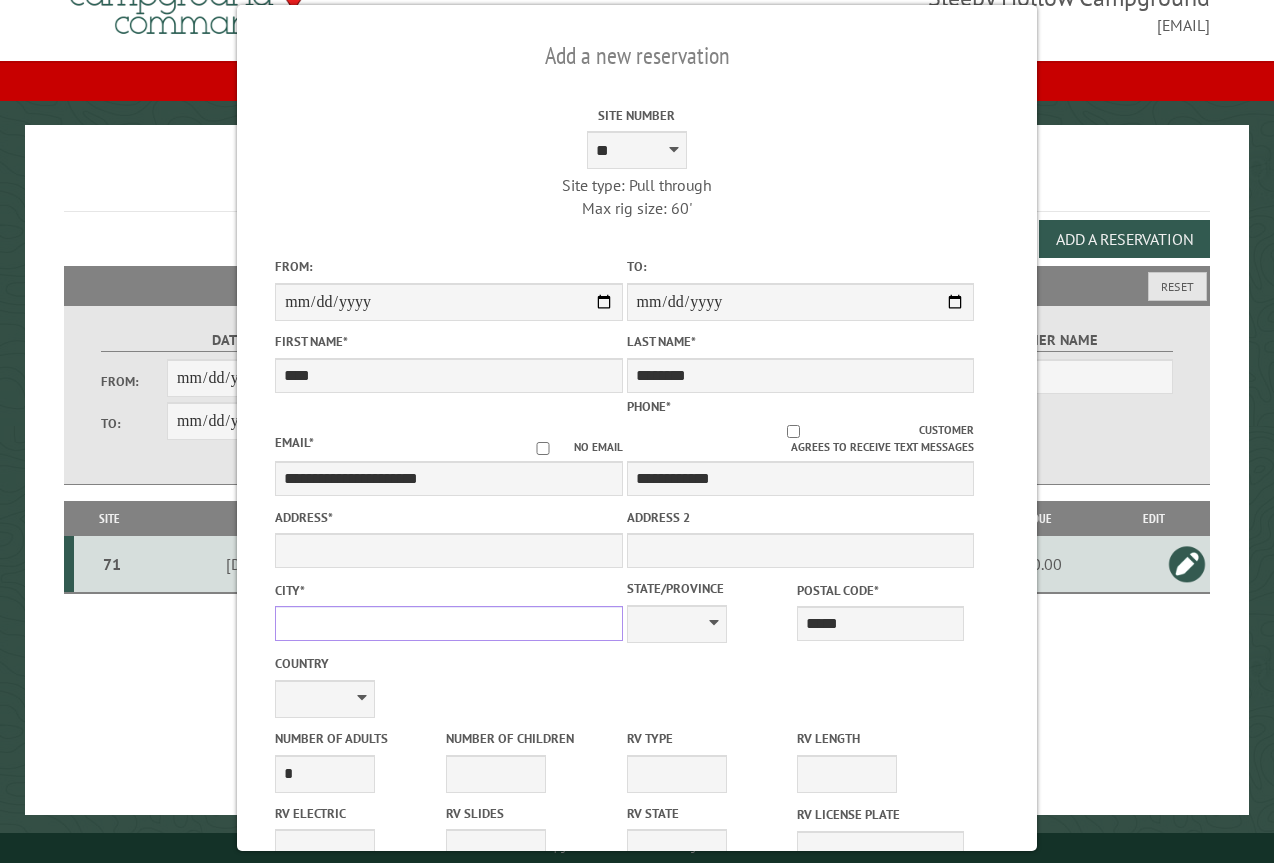 click on "City *" at bounding box center (448, 623) 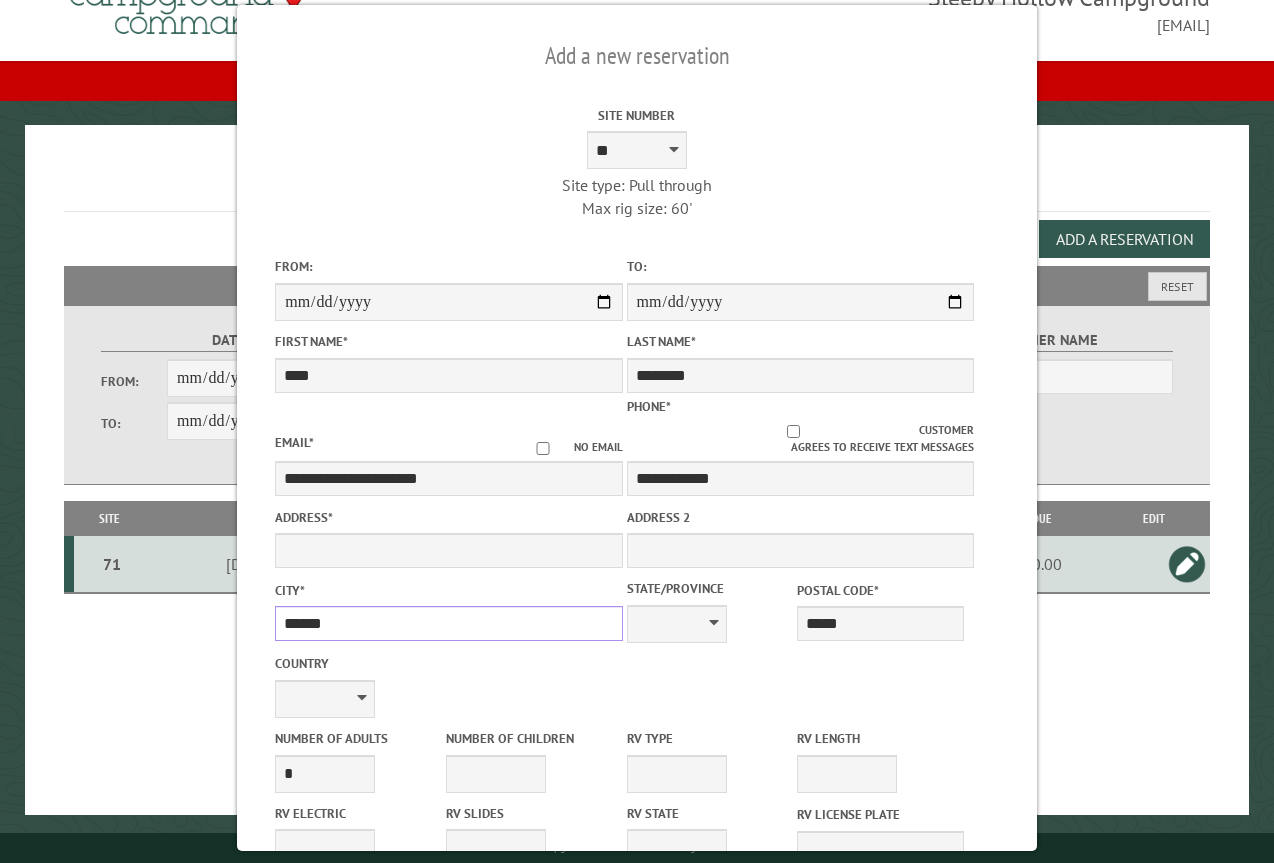 type on "*****" 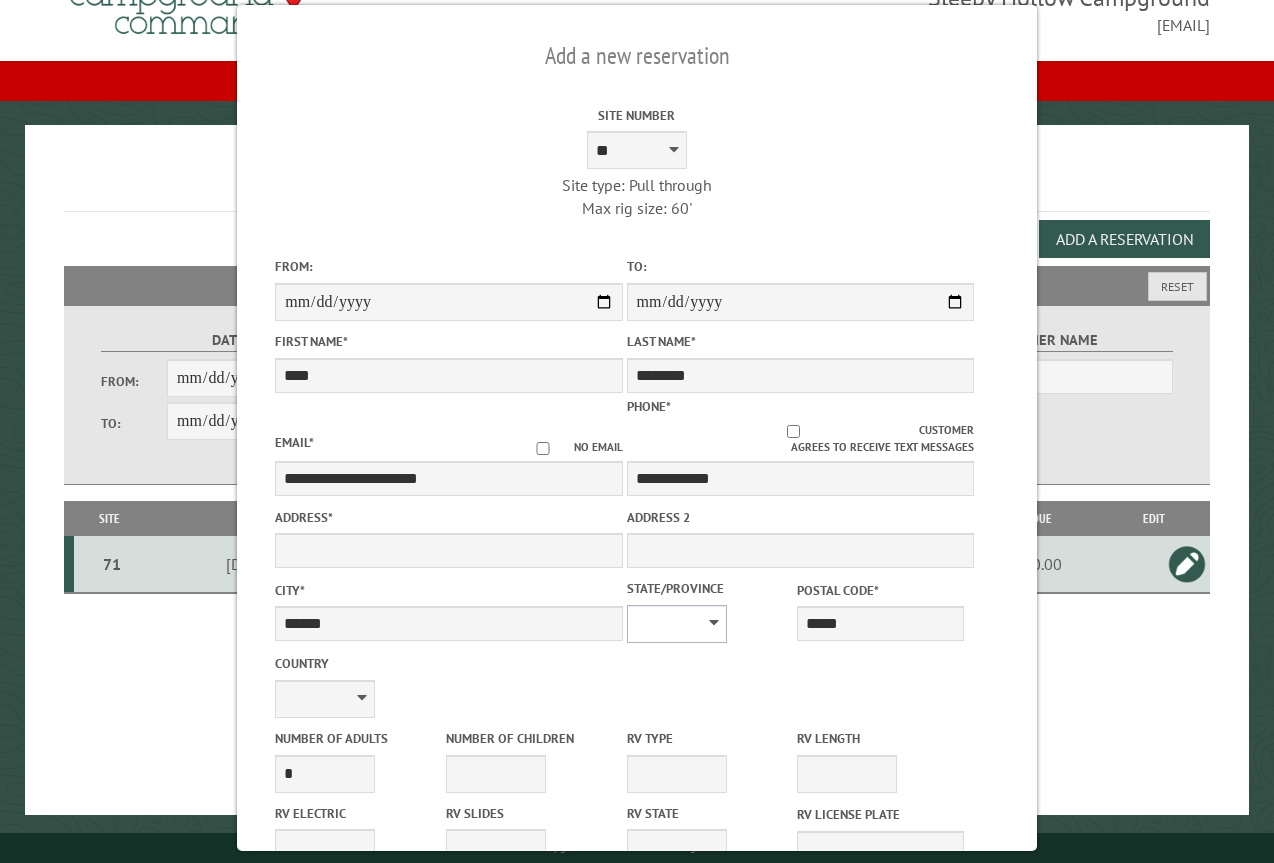 click on "** ** ** ** ** ** ** ** ** ** ** ** ** ** ** ** ** ** ** ** ** ** ** ** ** ** ** ** ** ** ** ** ** ** ** ** ** ** ** ** ** ** ** ** ** ** ** ** ** ** ** ** ** ** ** ** ** ** ** ** ** ** ** **" at bounding box center (677, 624) 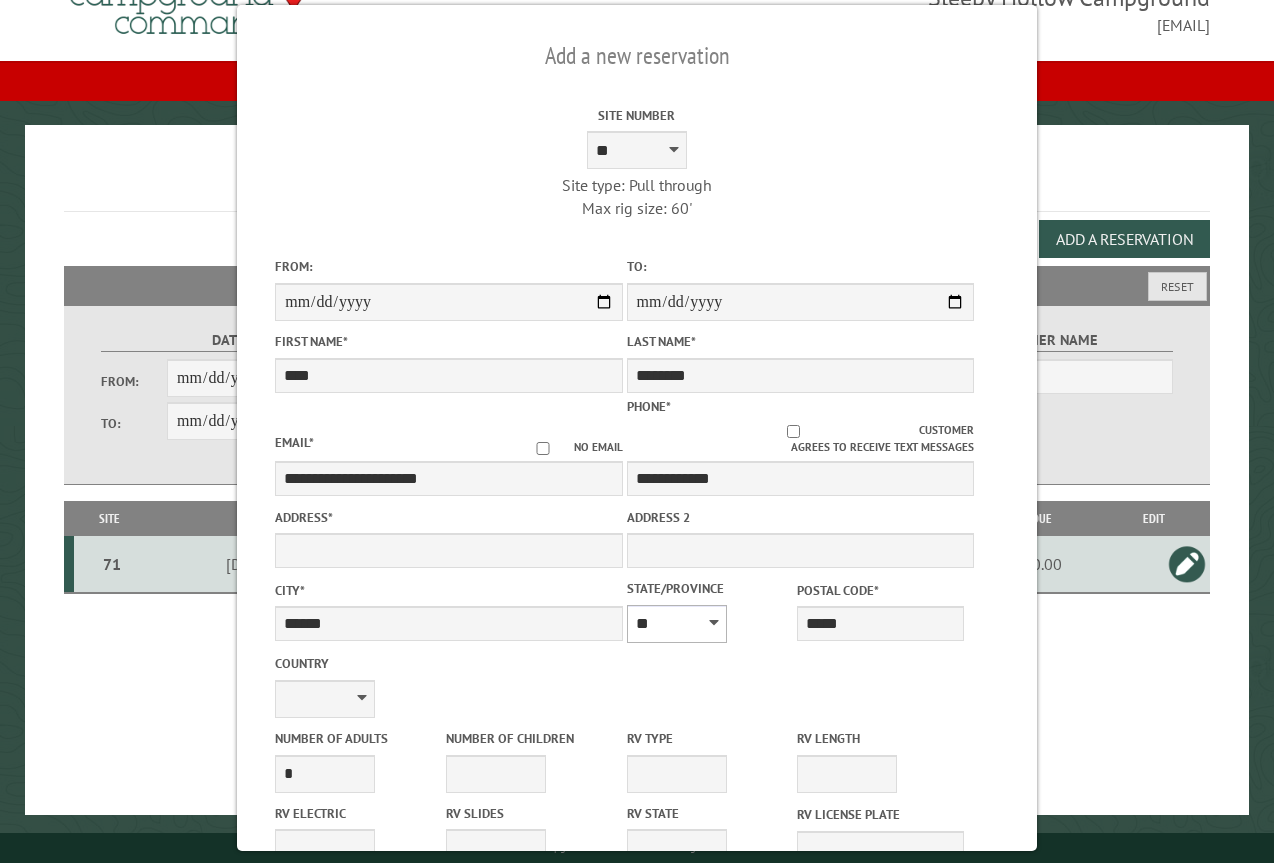 click on "** ** ** ** ** ** ** ** ** ** ** ** ** ** ** ** ** ** ** ** ** ** ** ** ** ** ** ** ** ** ** ** ** ** ** ** ** ** ** ** ** ** ** ** ** ** ** ** ** ** ** ** ** ** ** ** ** ** ** ** ** ** ** **" at bounding box center [677, 624] 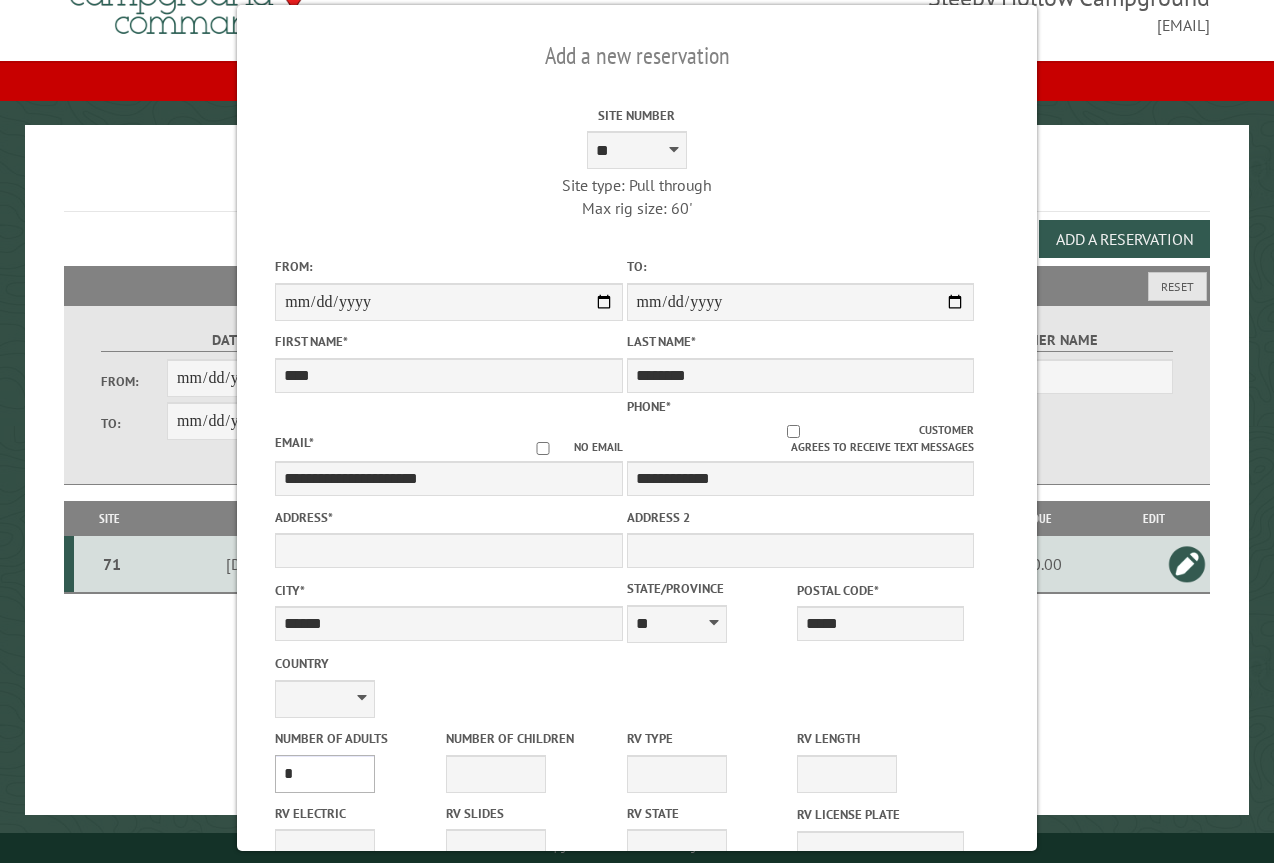 click on "* * * * * * * * * * **" at bounding box center (325, 774) 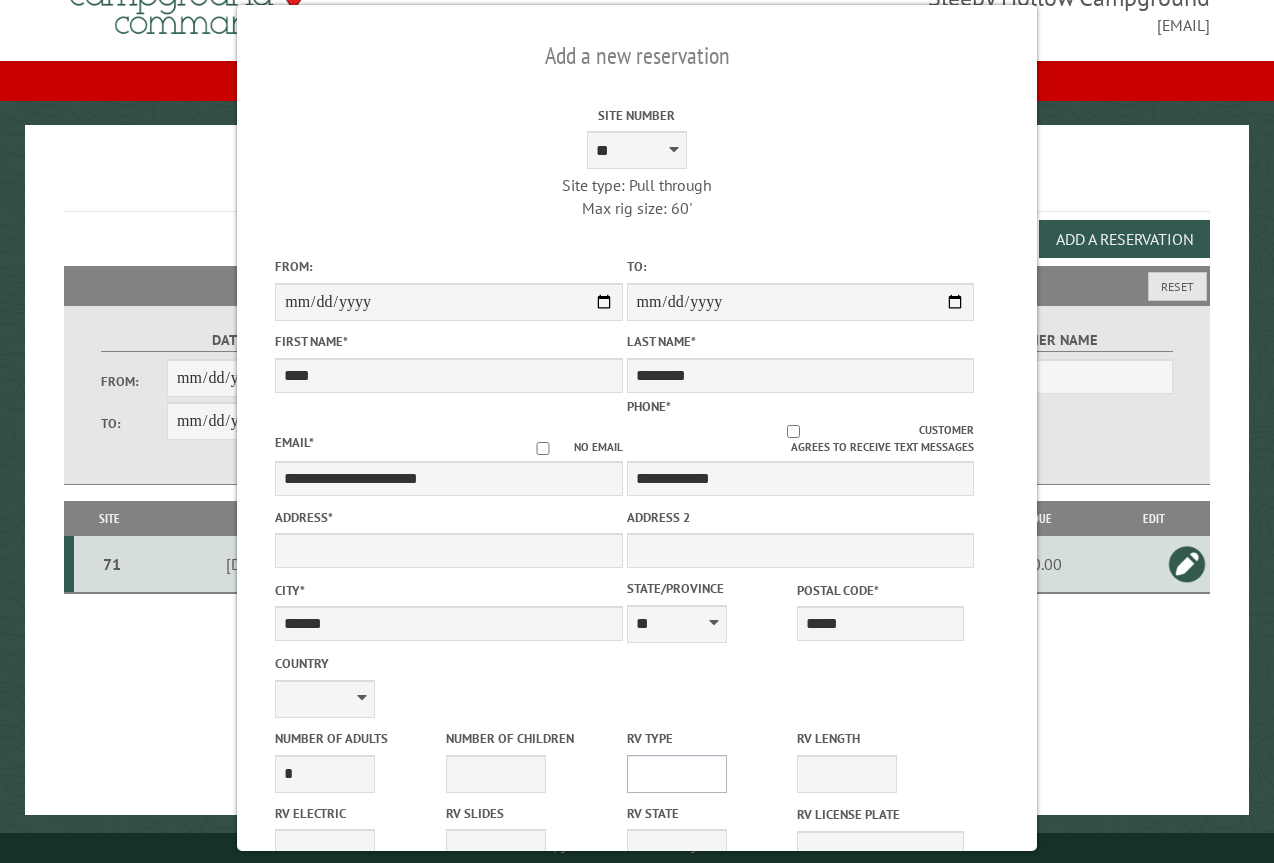 click on "**********" at bounding box center (677, 774) 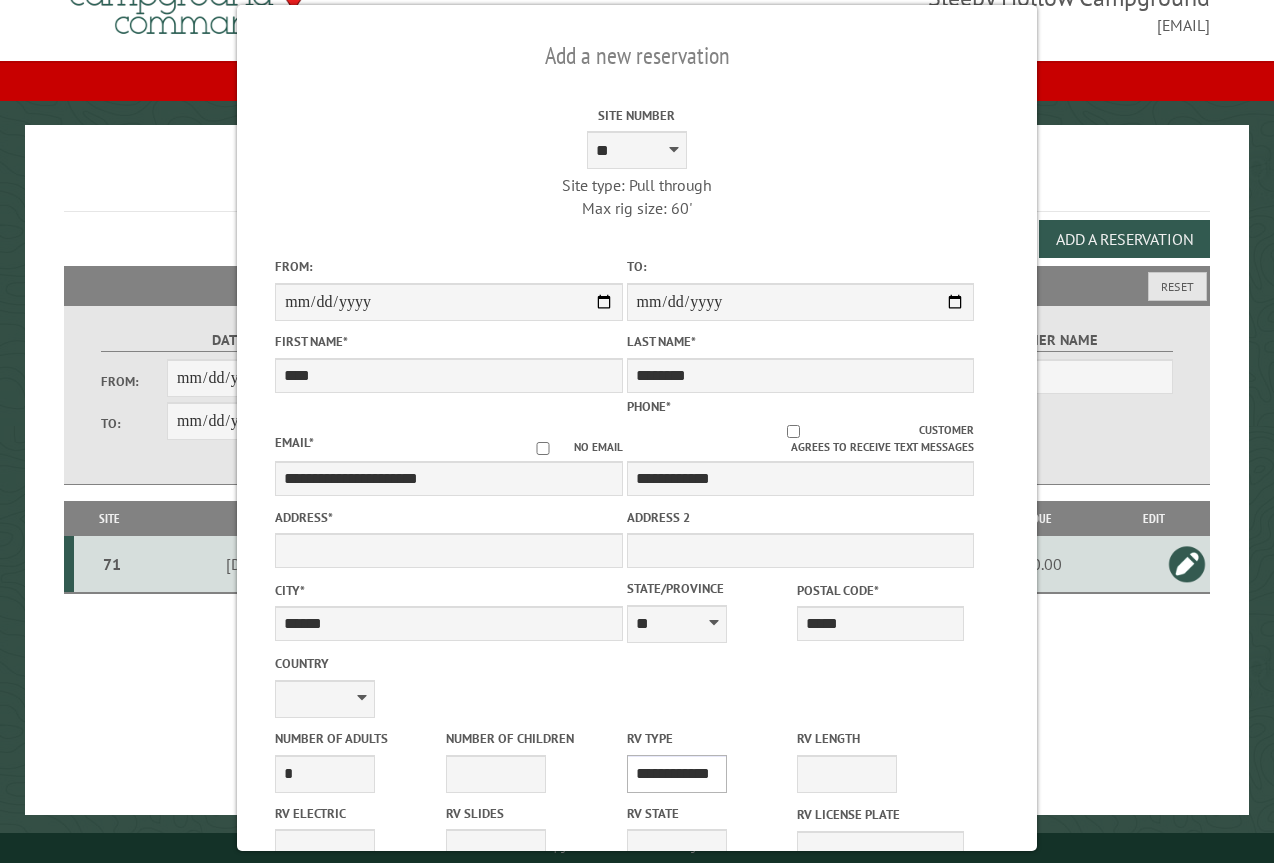 click on "**********" at bounding box center (677, 774) 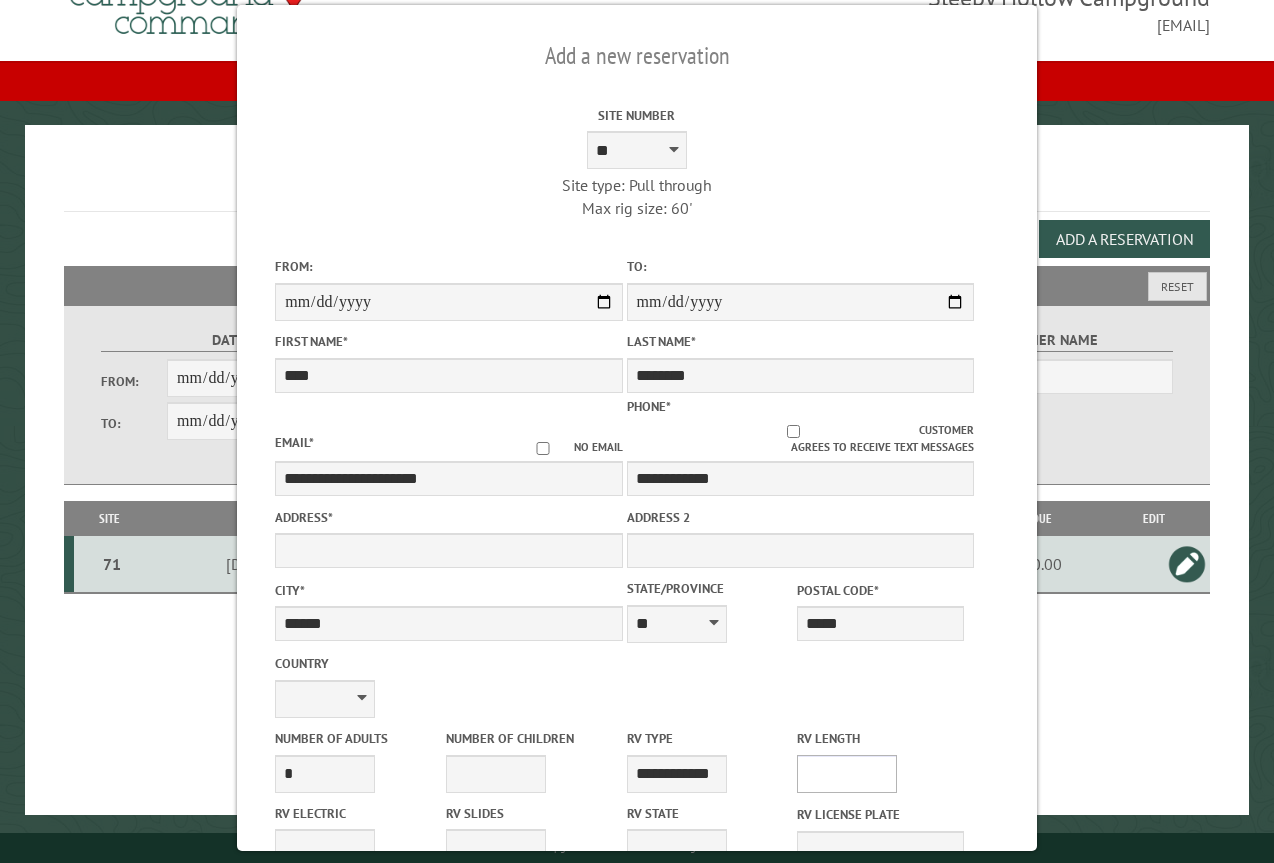 click on "* ** ** ** ** ** ** ** ** ** ** **" at bounding box center (847, 774) 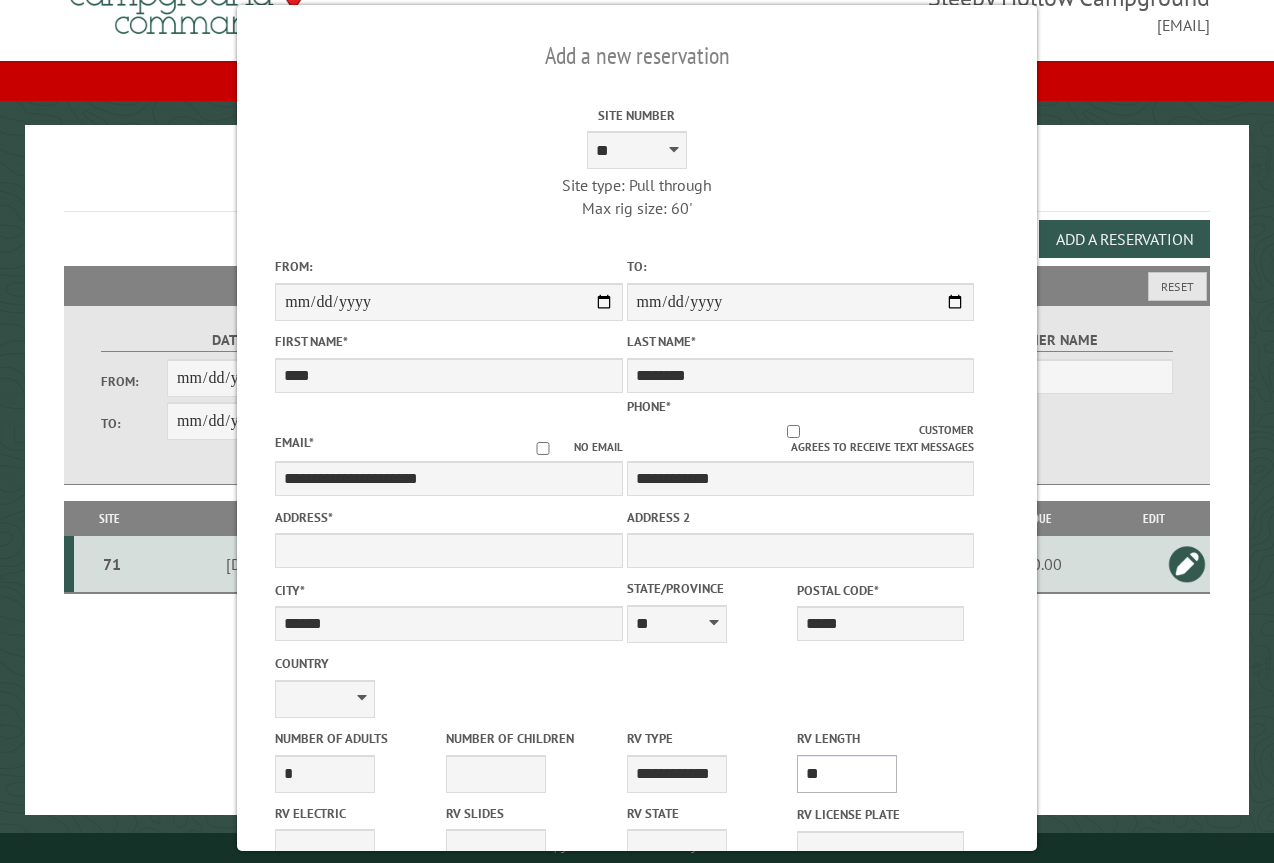 click on "* ** ** ** ** ** ** ** ** ** ** **" at bounding box center [847, 774] 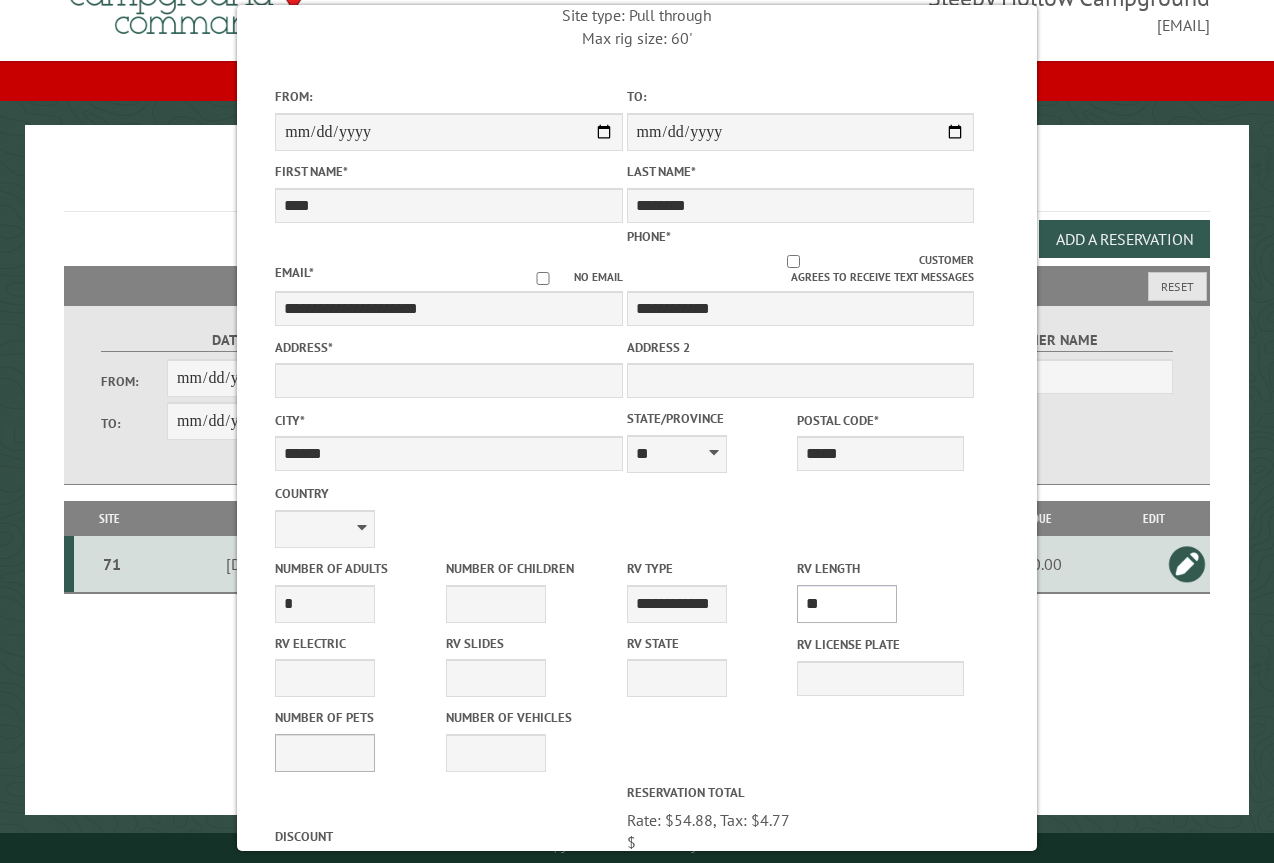 scroll, scrollTop: 200, scrollLeft: 0, axis: vertical 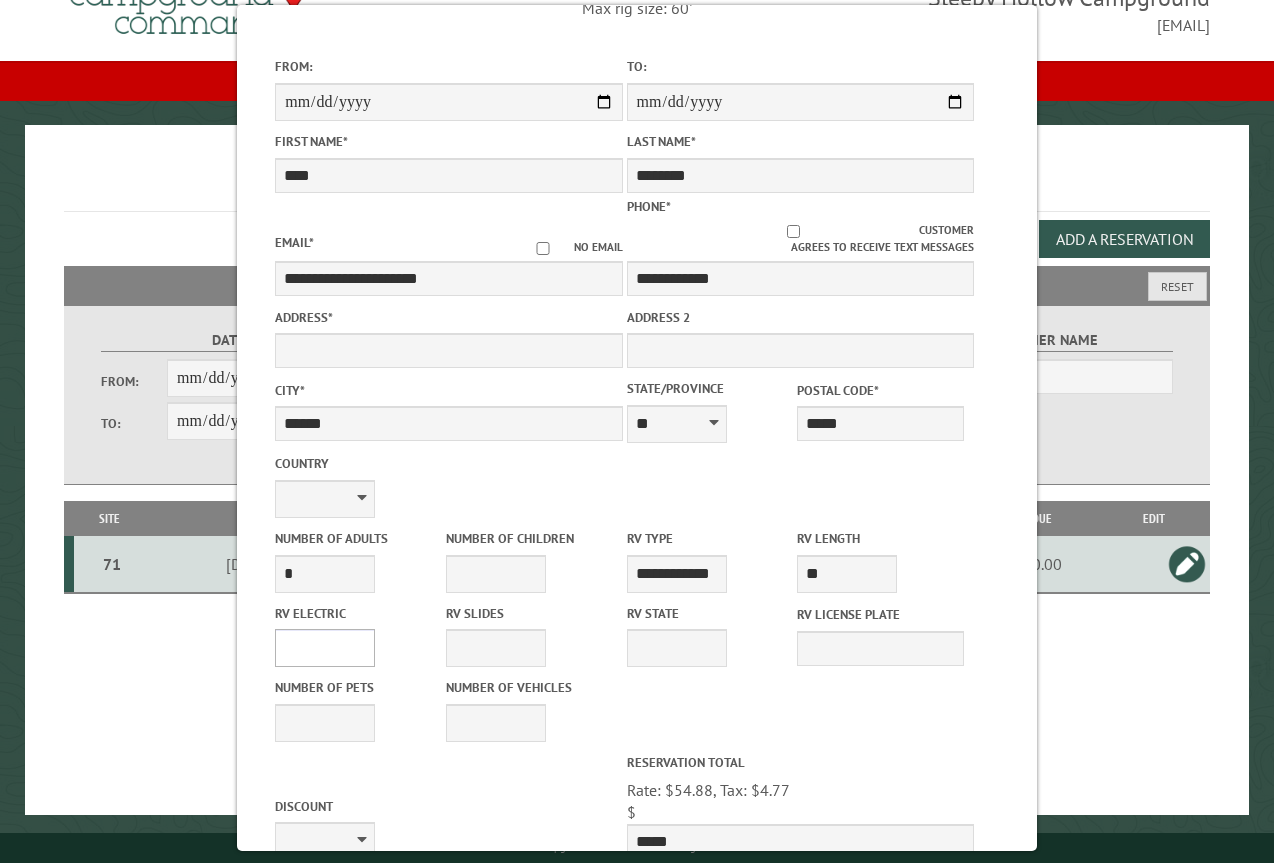 click on "**** *** *** ***" at bounding box center [325, 648] 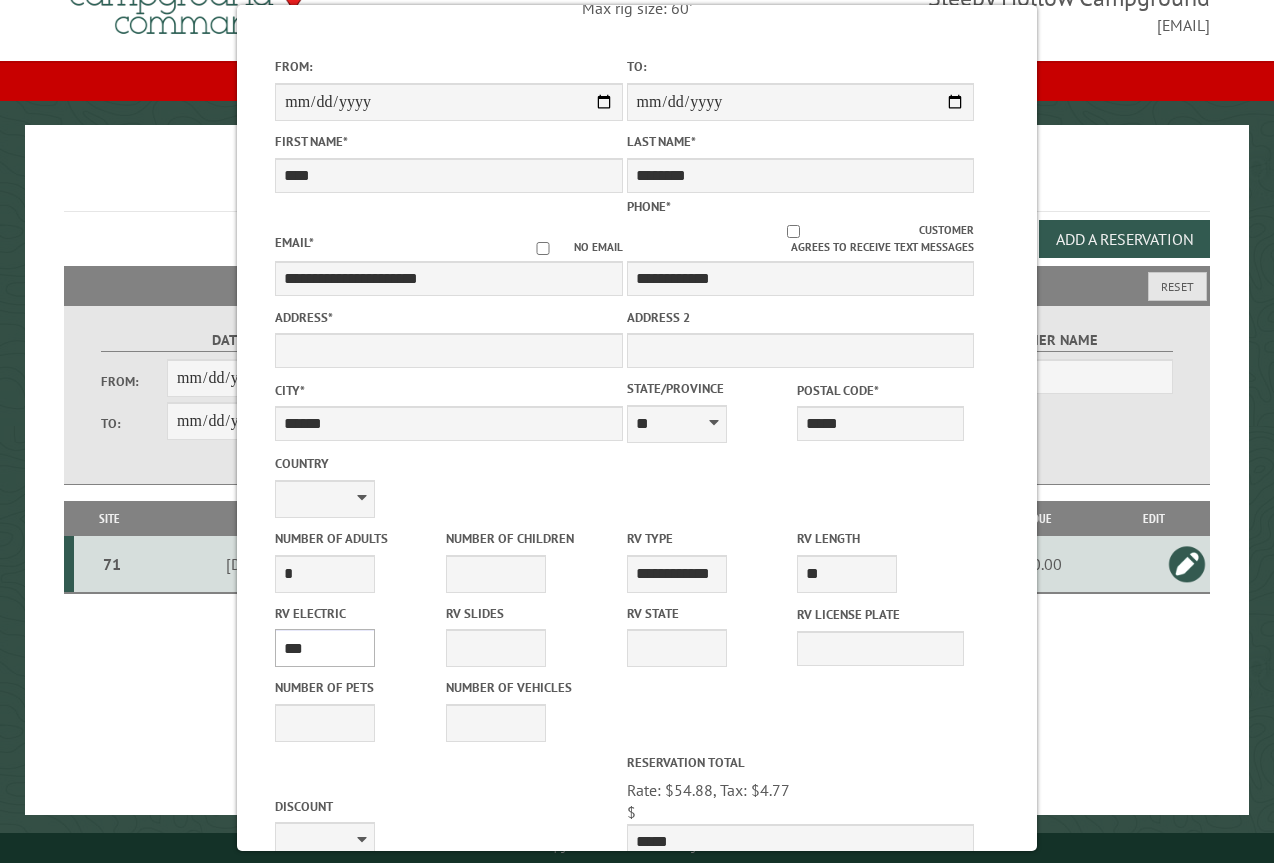 click on "**** *** *** ***" at bounding box center (325, 648) 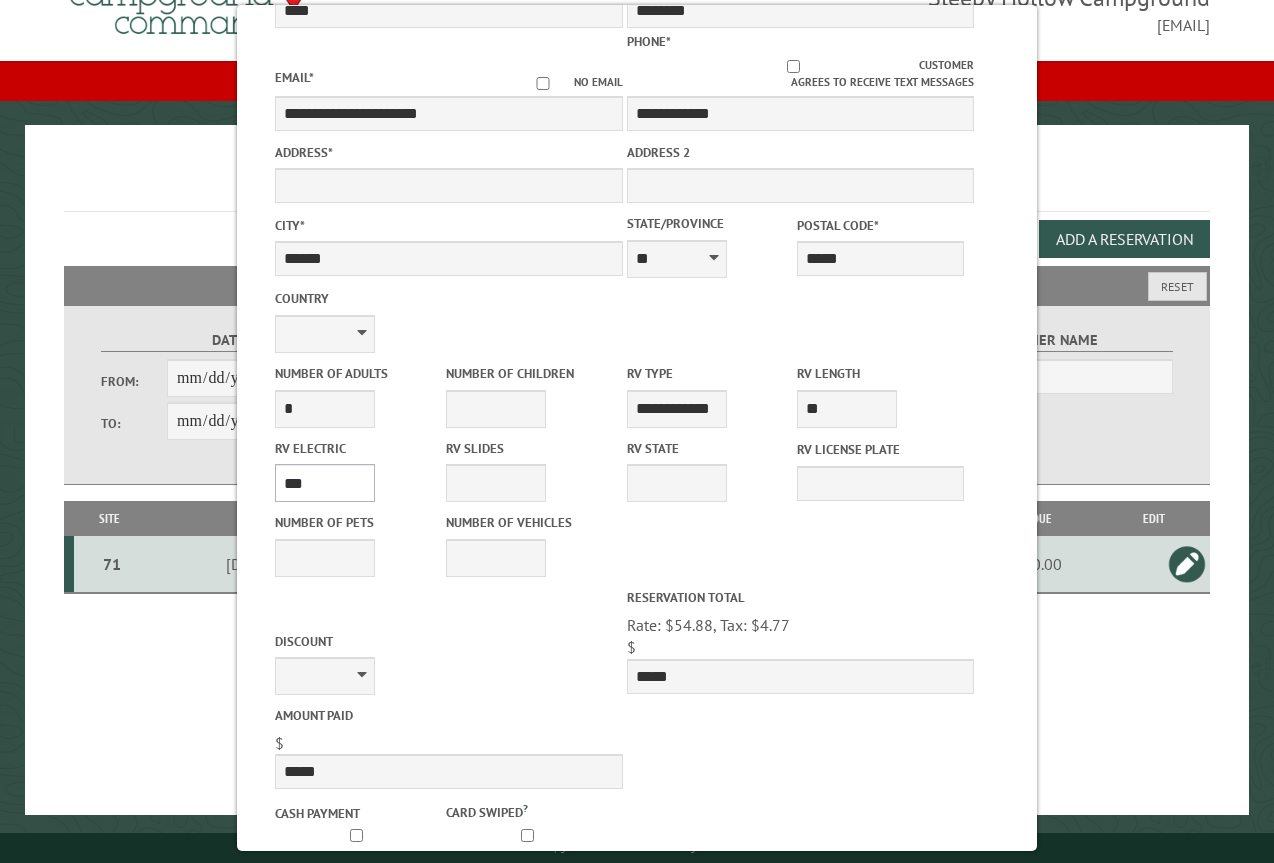 scroll, scrollTop: 467, scrollLeft: 0, axis: vertical 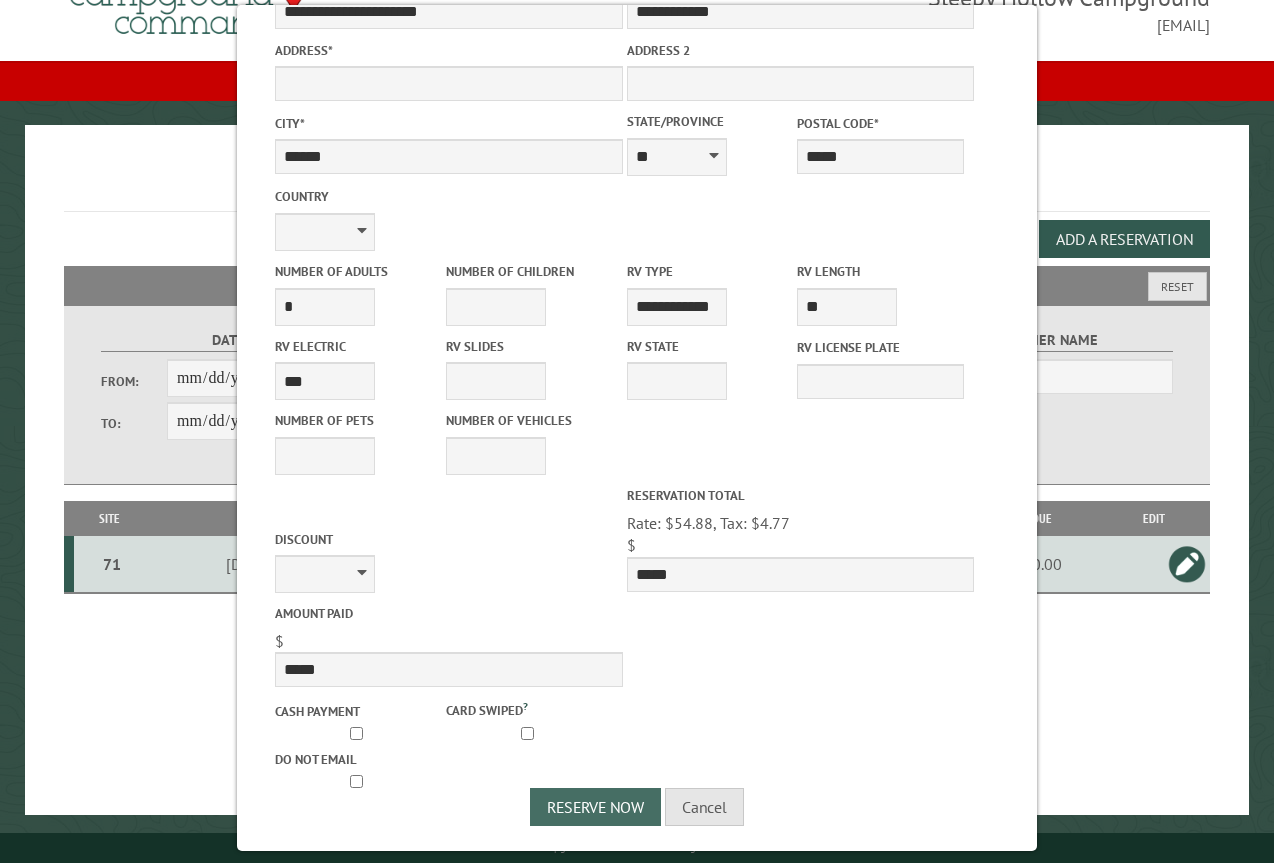 click on "Reserve Now" at bounding box center [595, 807] 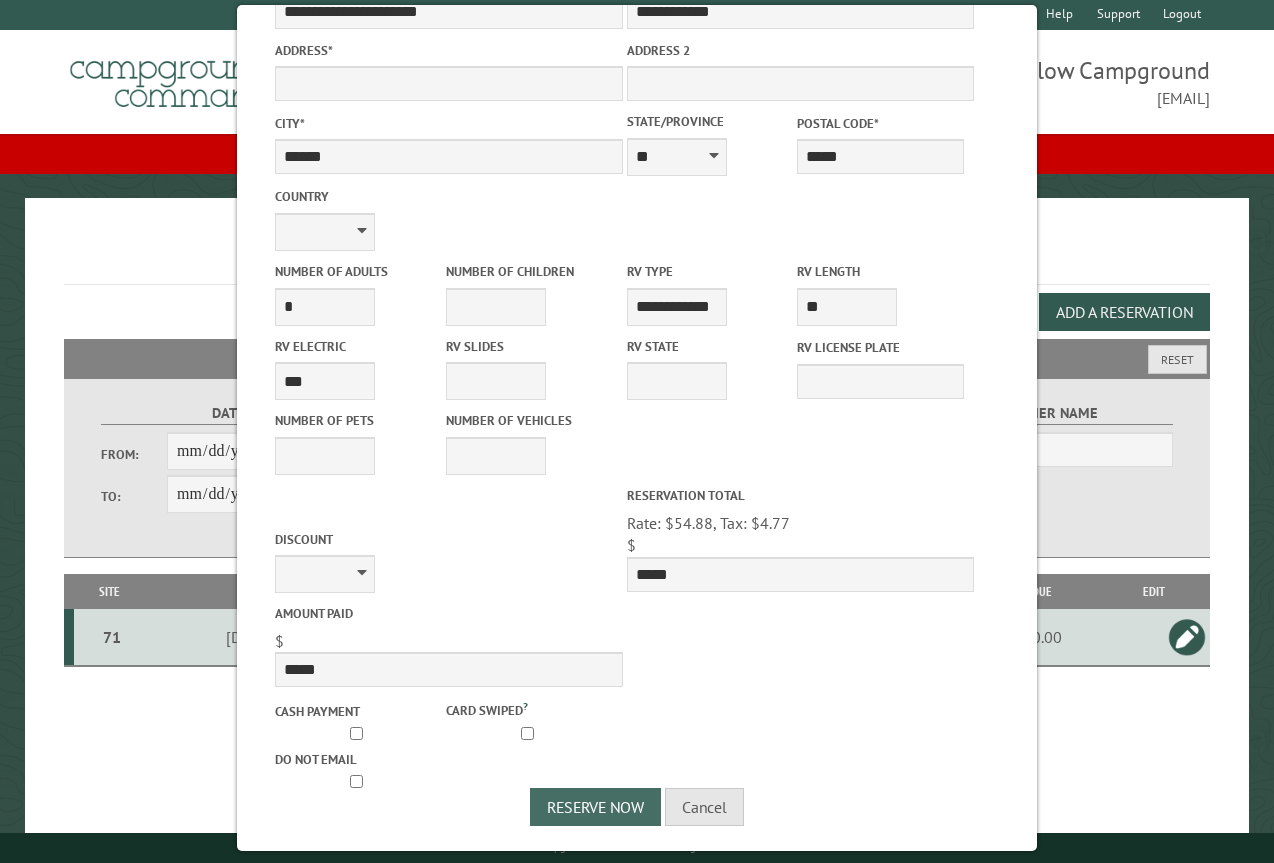 scroll, scrollTop: 0, scrollLeft: 0, axis: both 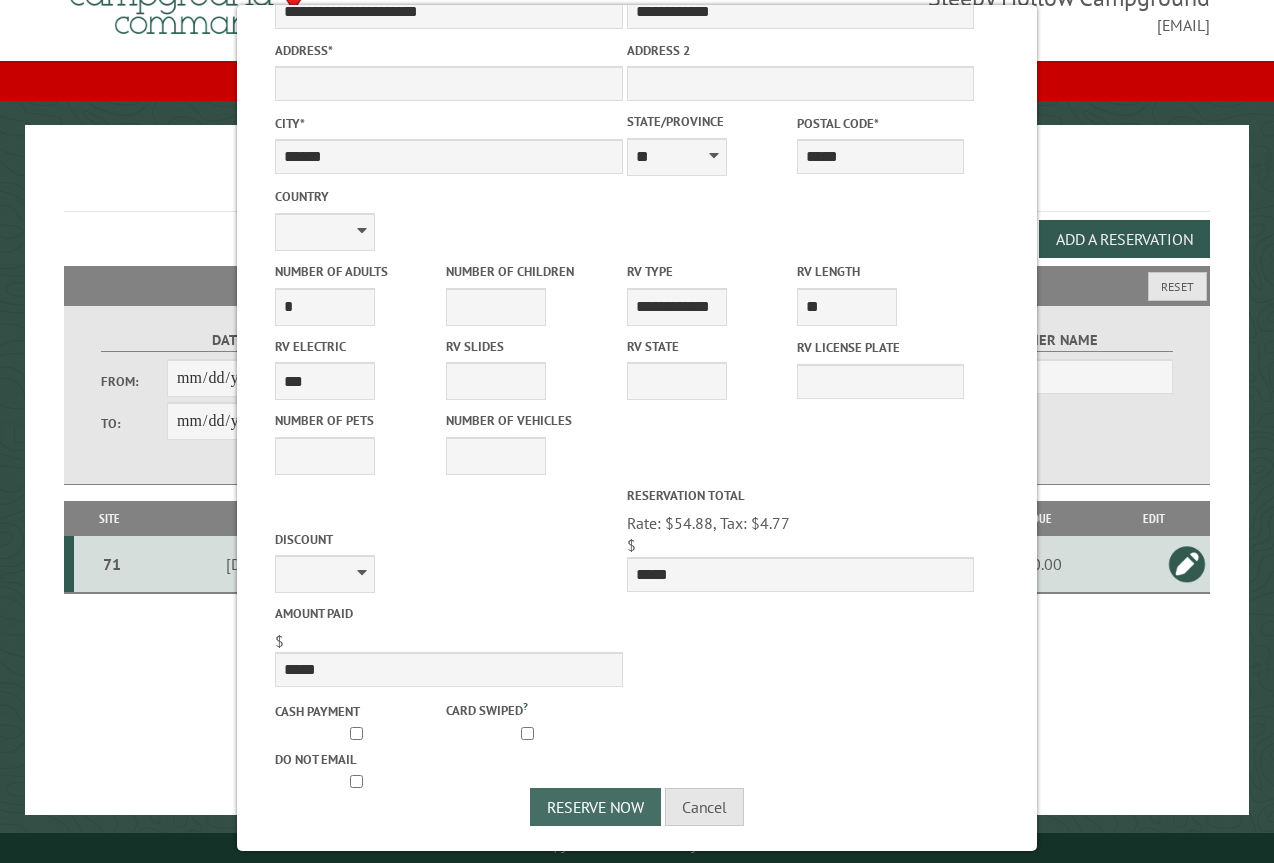click on "Reserve Now" at bounding box center [595, 807] 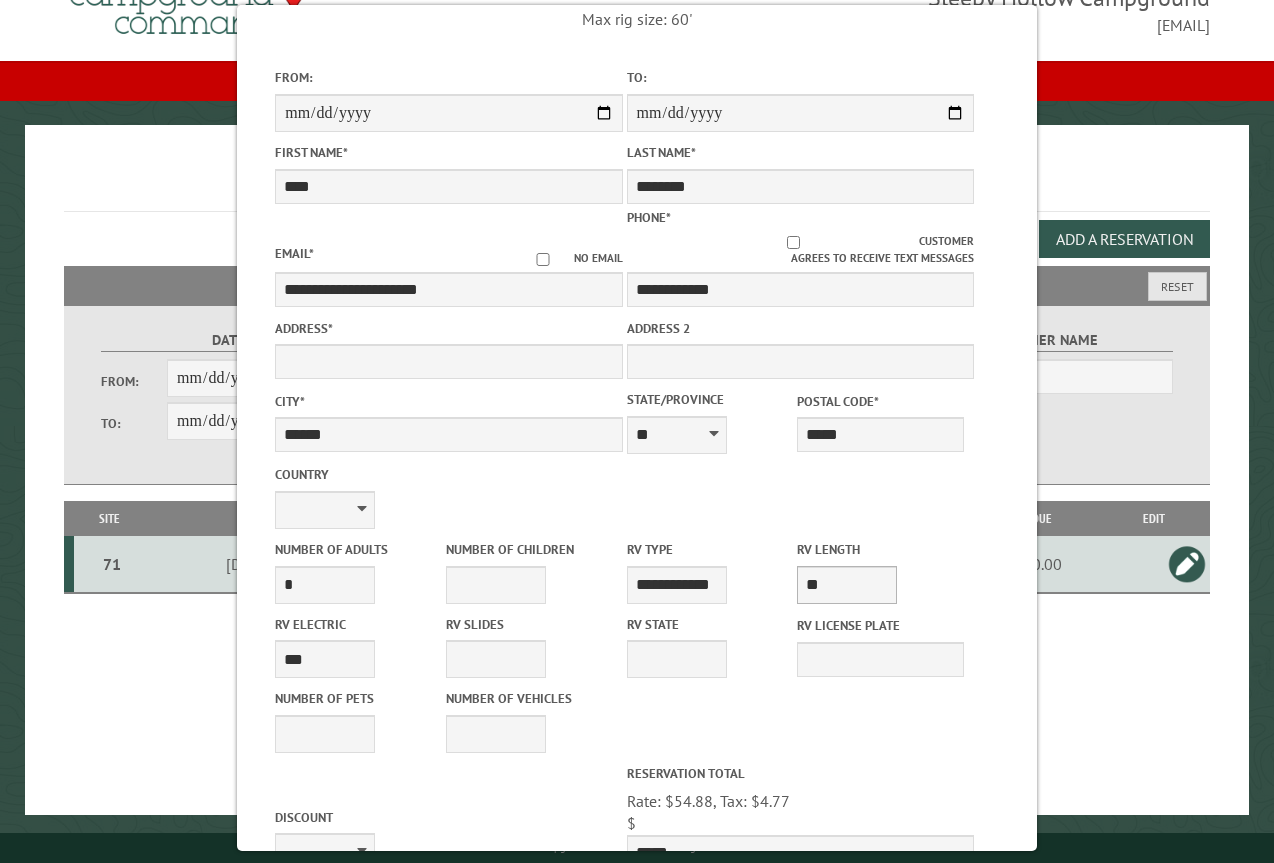 scroll, scrollTop: 200, scrollLeft: 0, axis: vertical 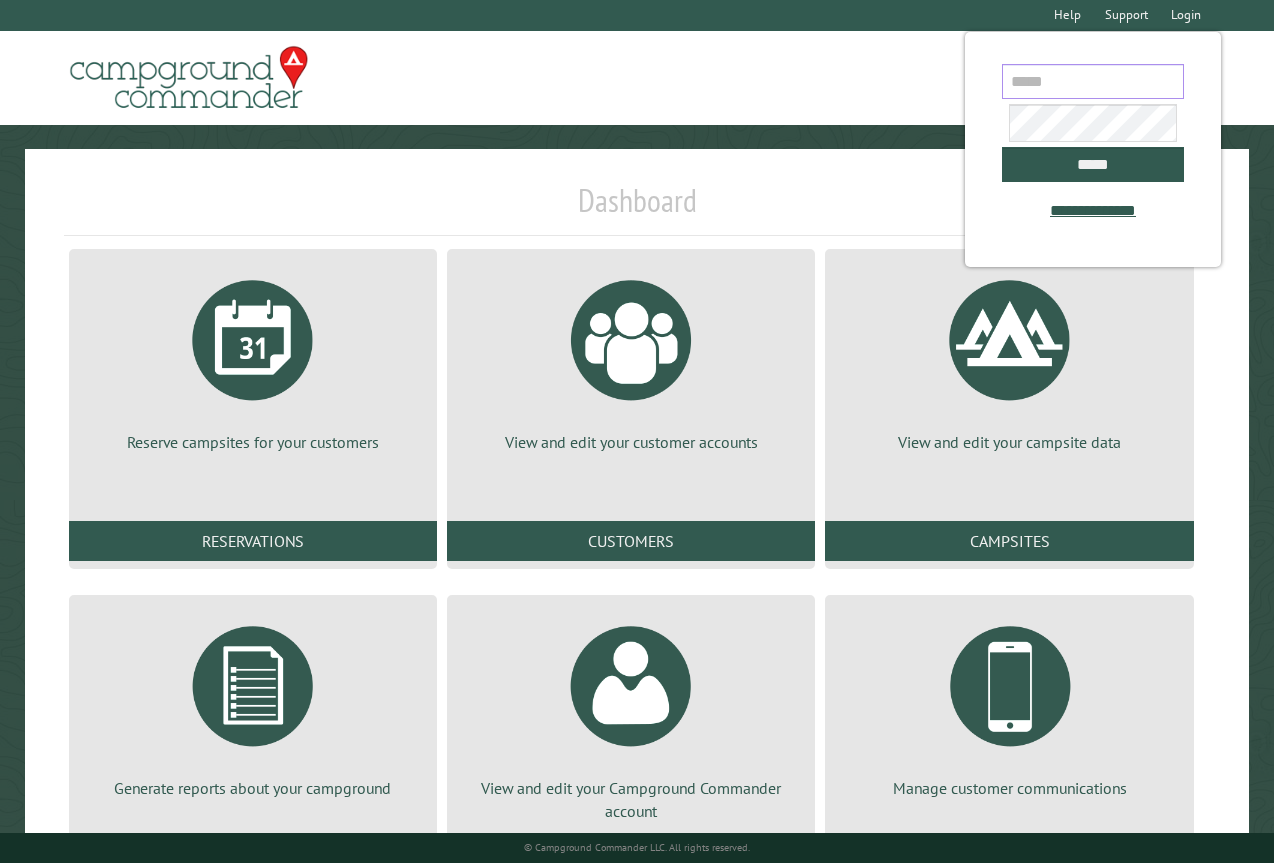 type on "**********" 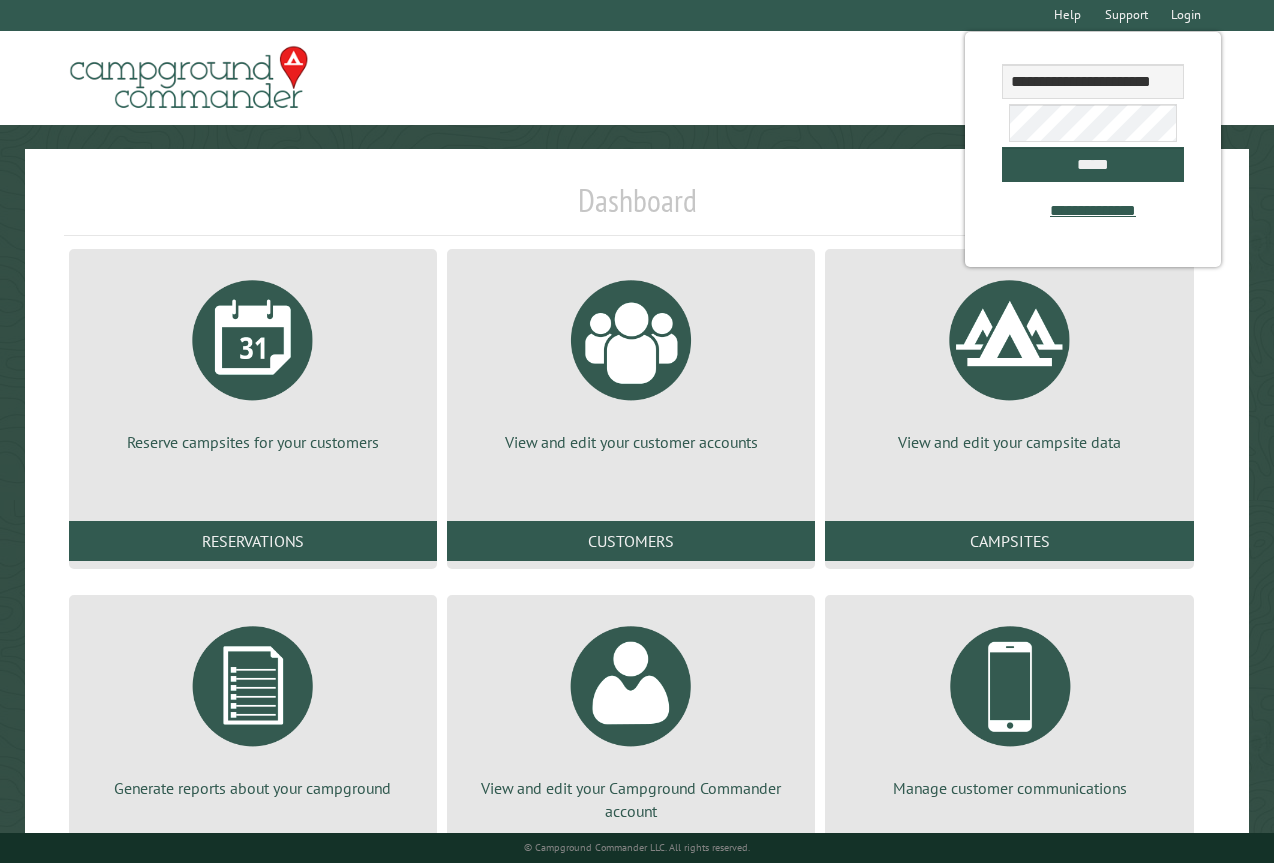 click on "Reserve campsites for your customers
Reservations" at bounding box center [253, 409] 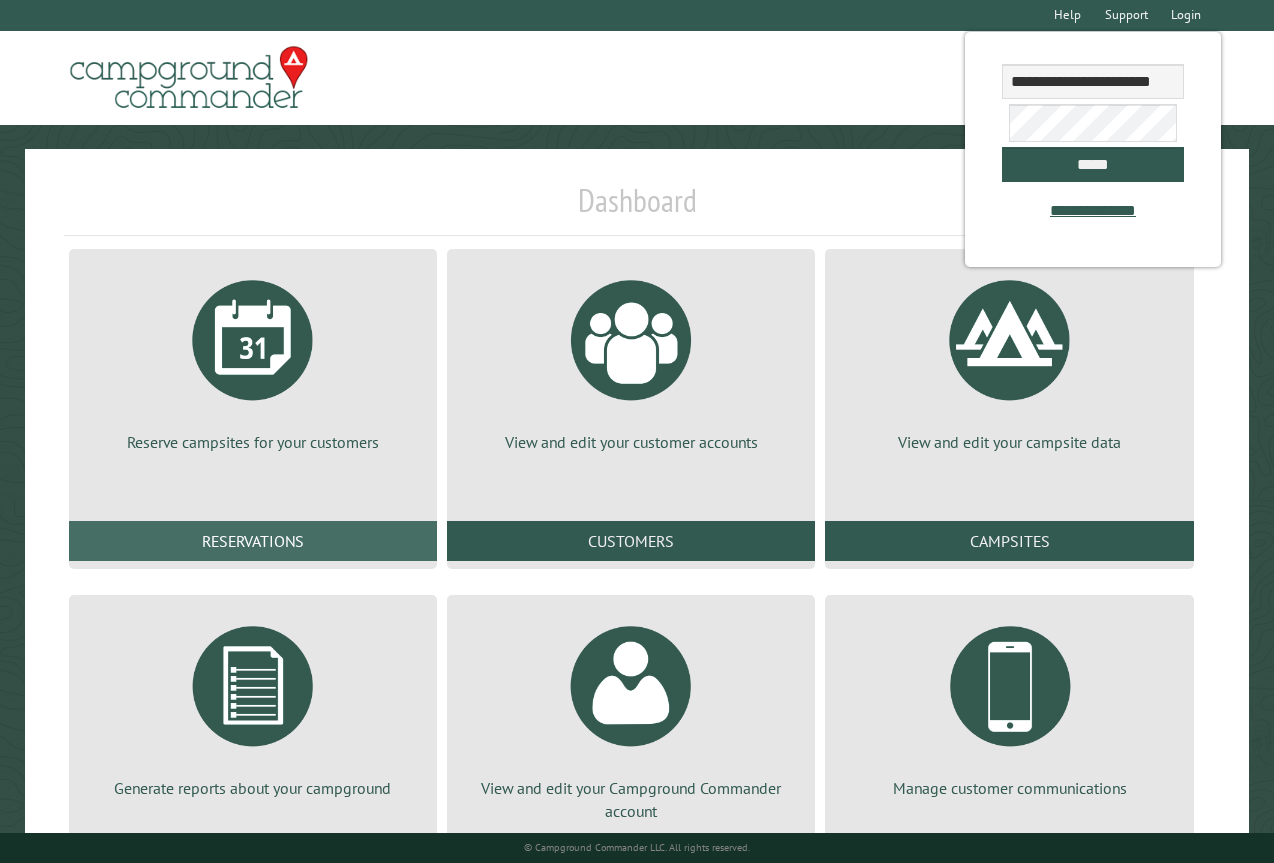 click on "Reservations" at bounding box center [253, 541] 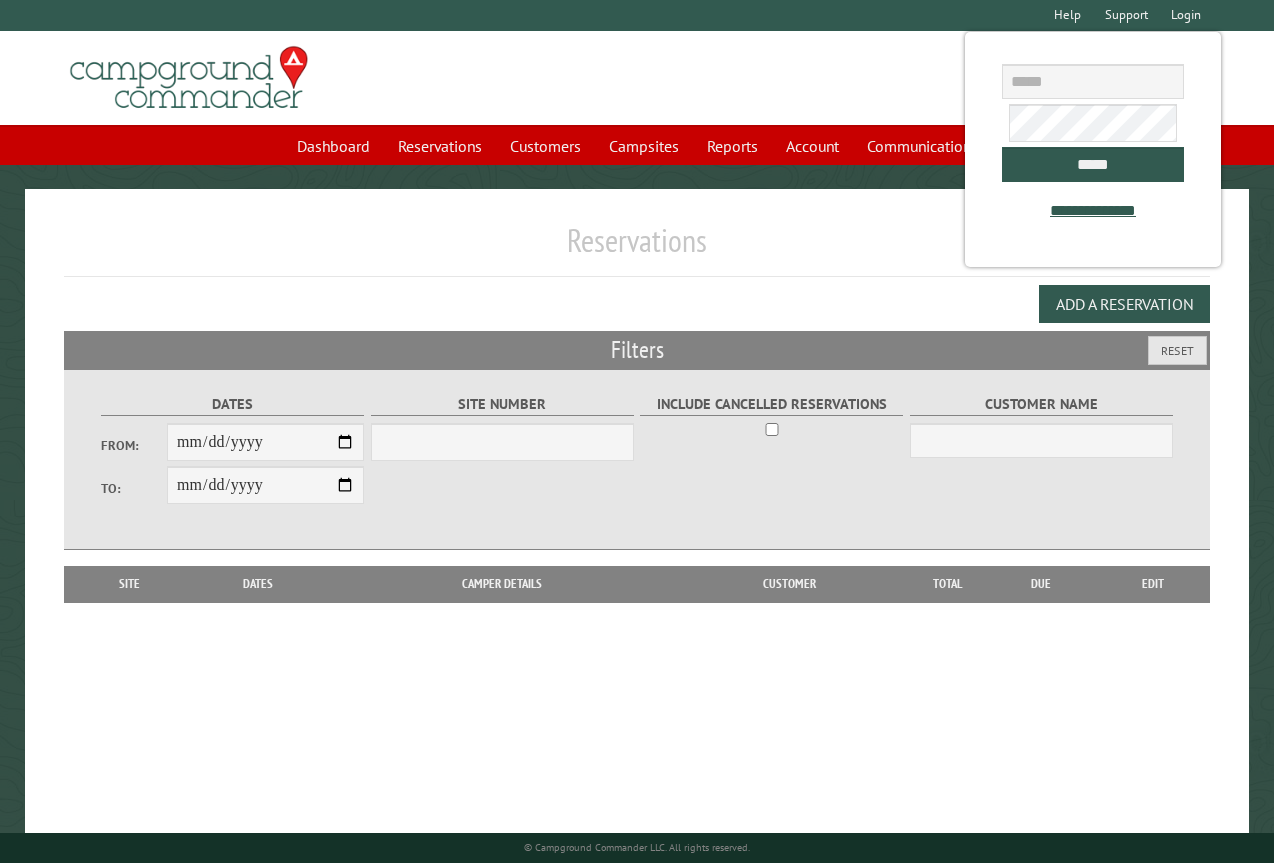 scroll, scrollTop: 0, scrollLeft: 0, axis: both 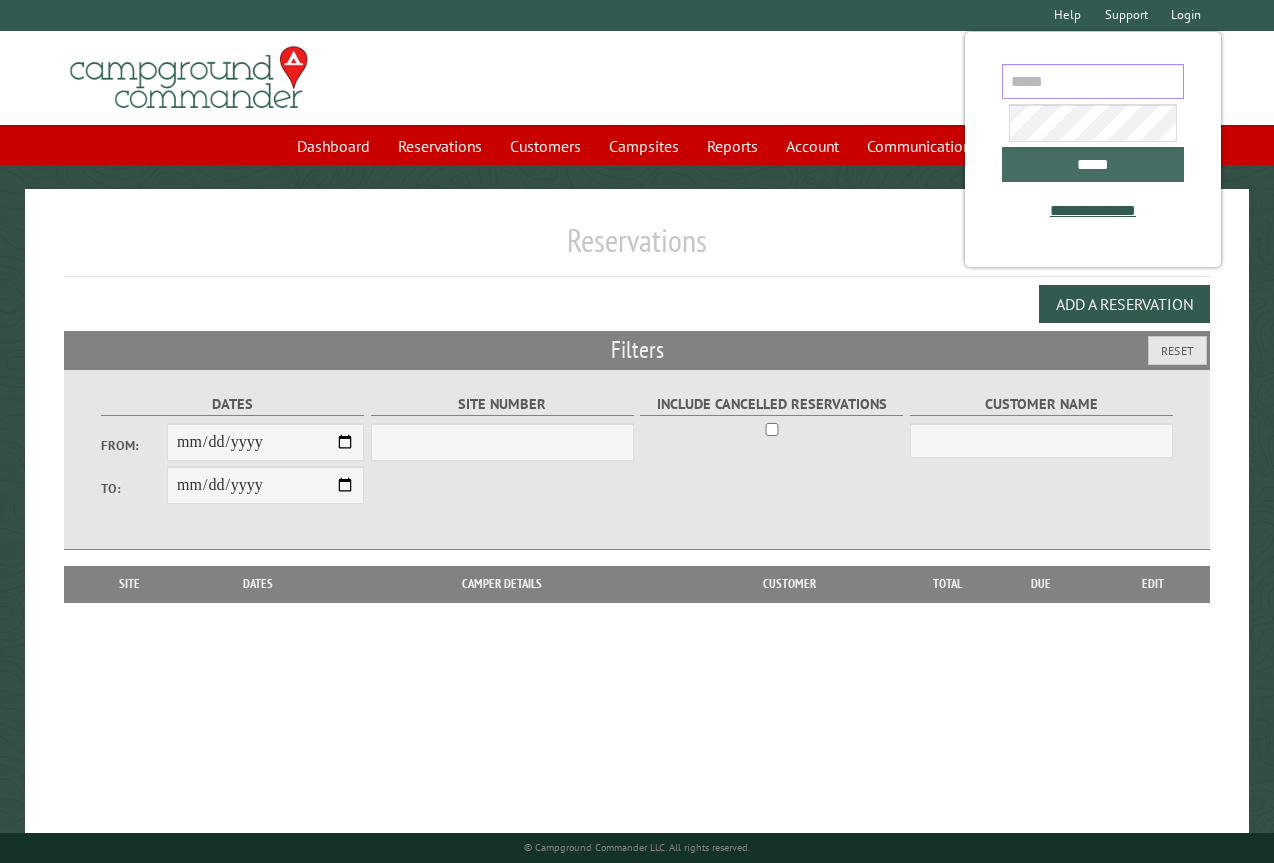 type on "**********" 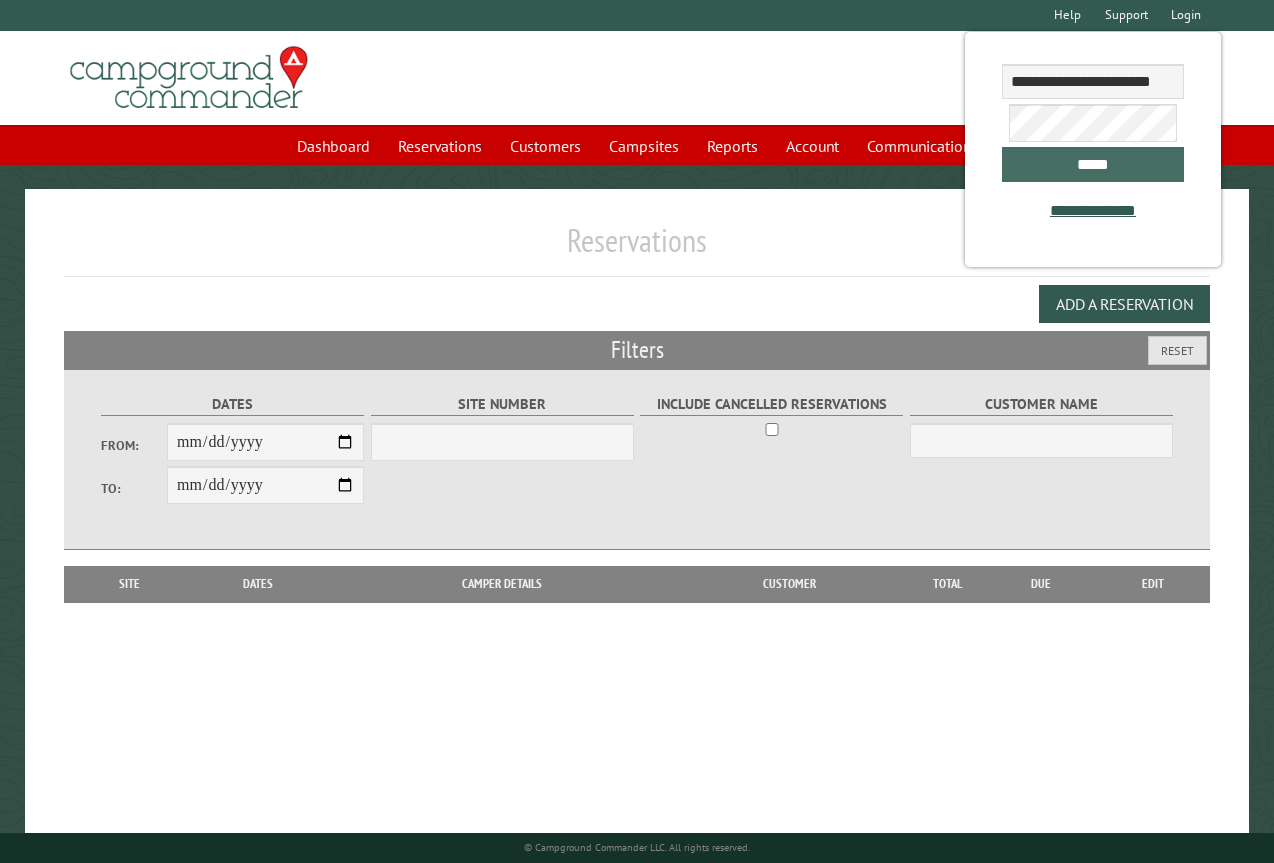 click on "*****" at bounding box center [1092, 164] 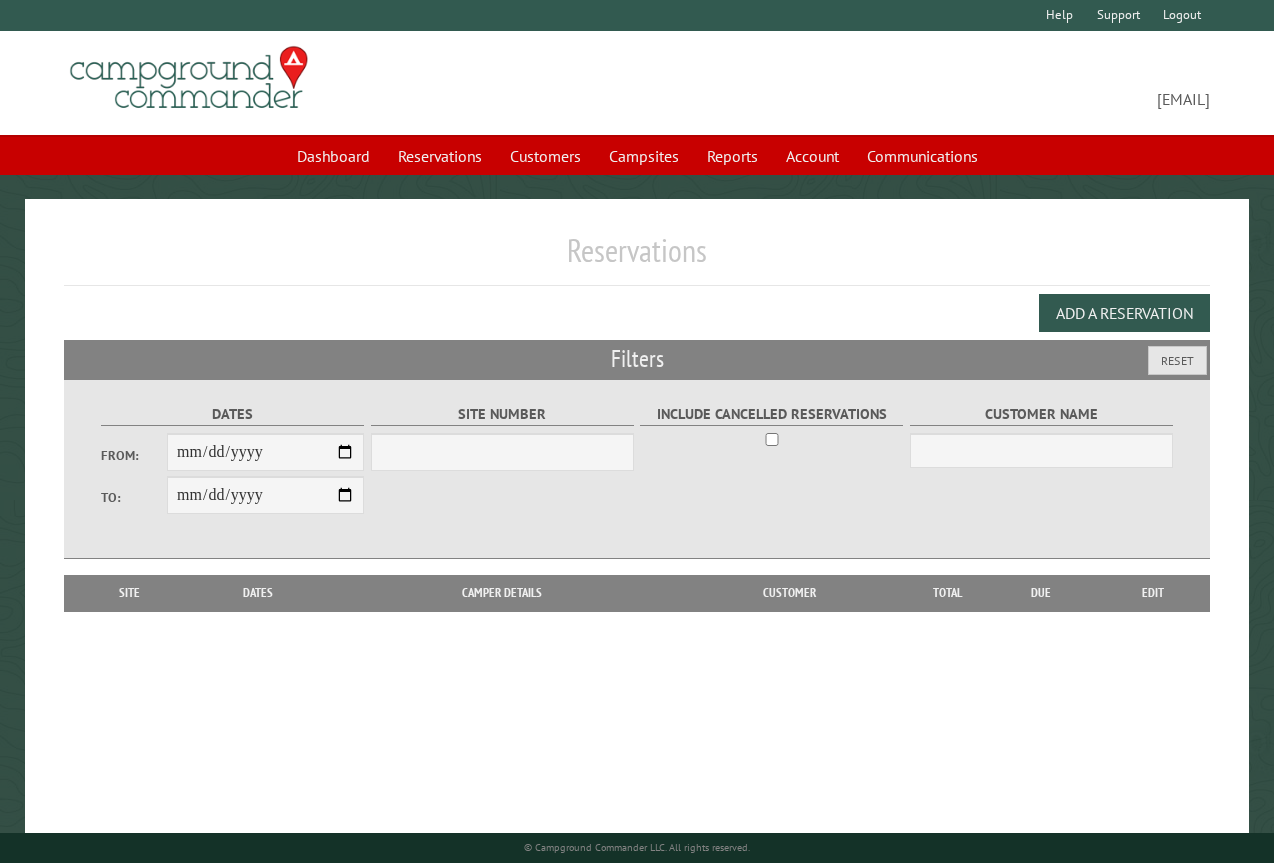select on "***" 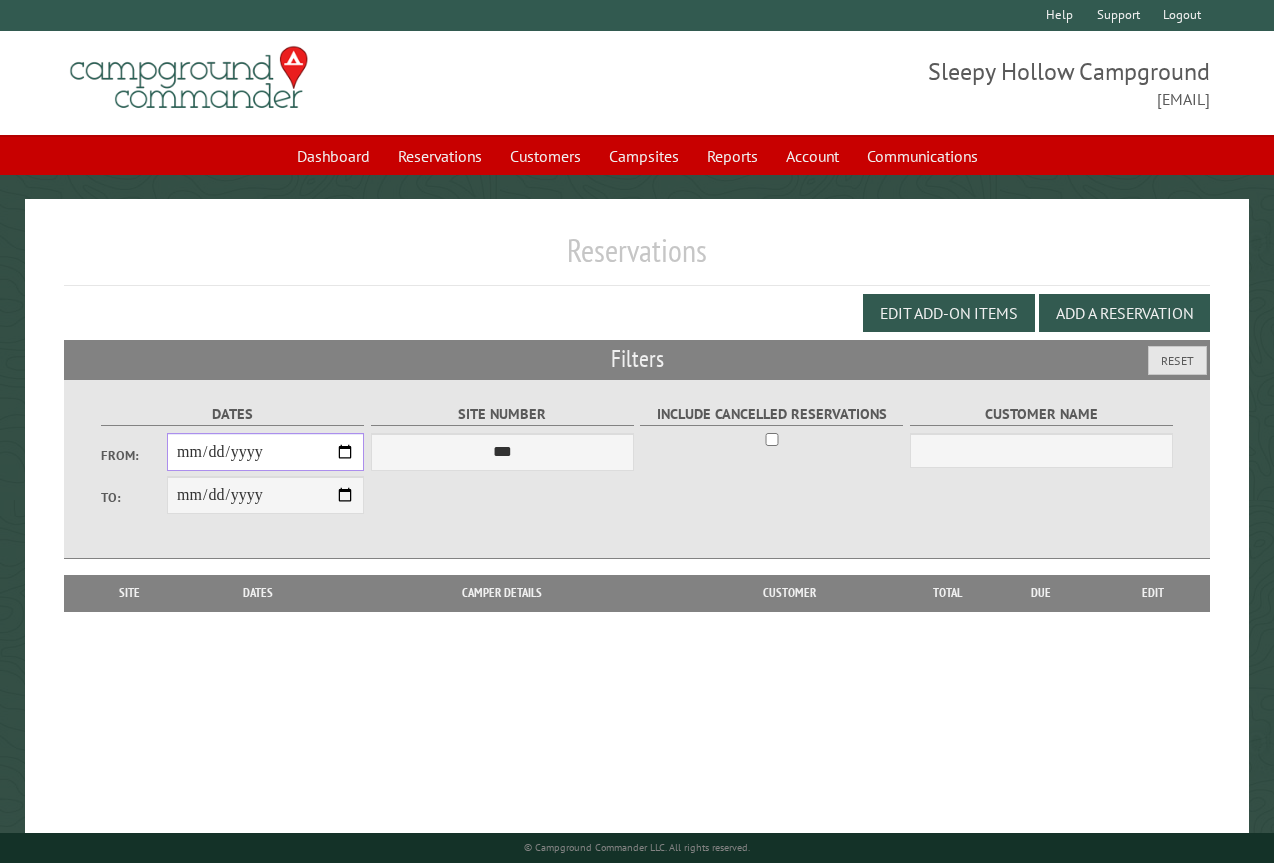 click on "From:" at bounding box center [265, 452] 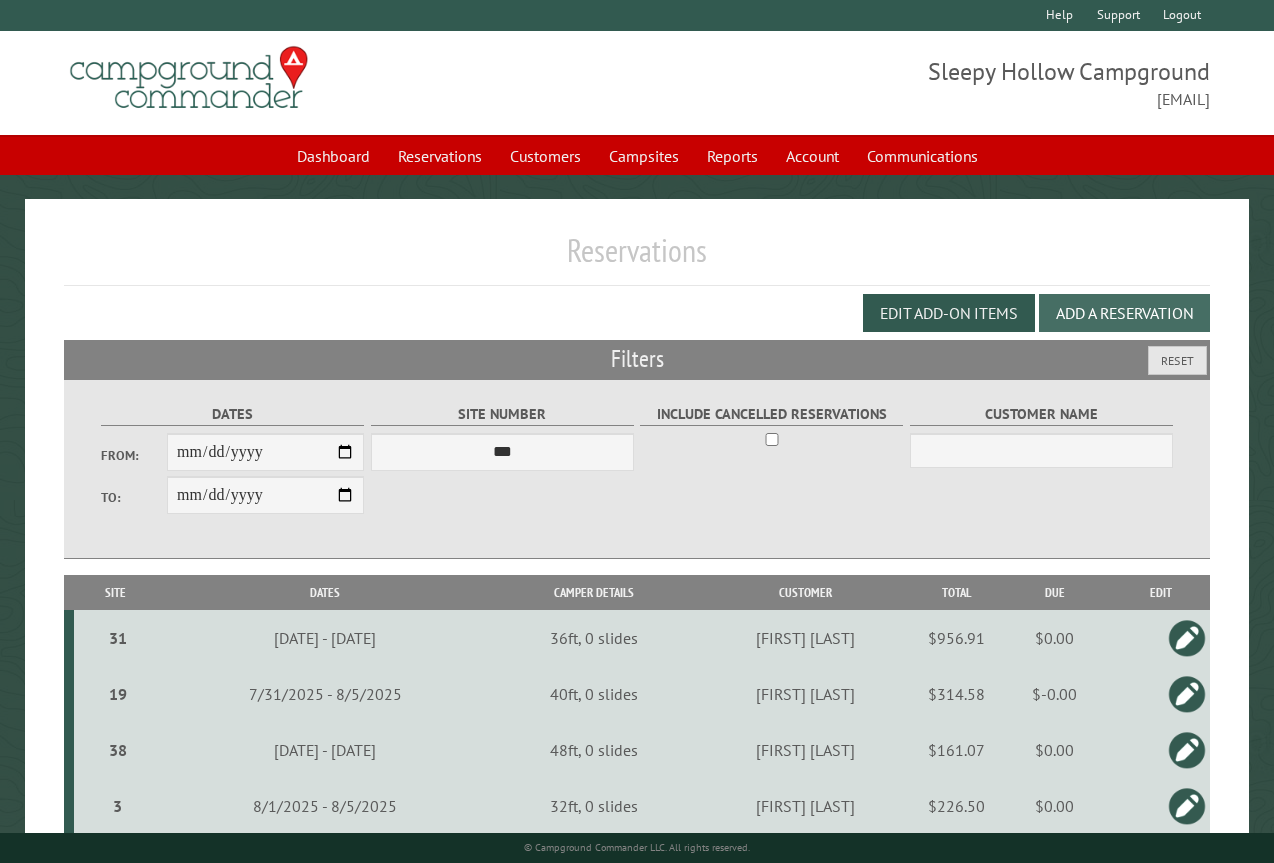 click on "Add a Reservation" at bounding box center (1124, 313) 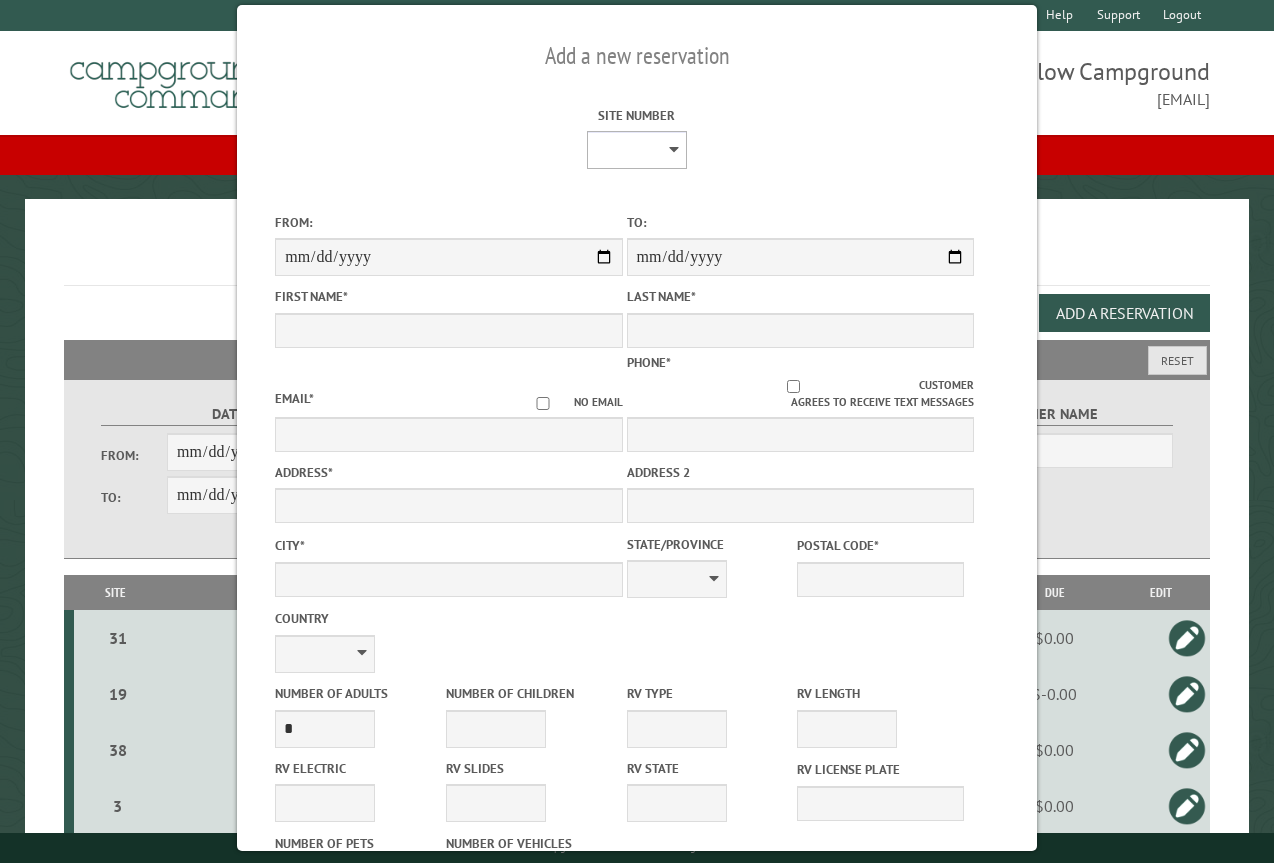 click on "* * * * * * * * * ** *** *** ** ** ** ** ** ** ** ** ** ** *** *** ** ** ** ** ** ** ** ** ** ** *** *** ** ** ** ** ** ** ** ** *** *** ** ** ** ** ** ** *** *** ** ** ** ** ** *** ** ** ** ** ** ** ** ** ** ** ** ** ** ** ** ** ** ** ** ** ** ** ** ** **" at bounding box center [637, 150] 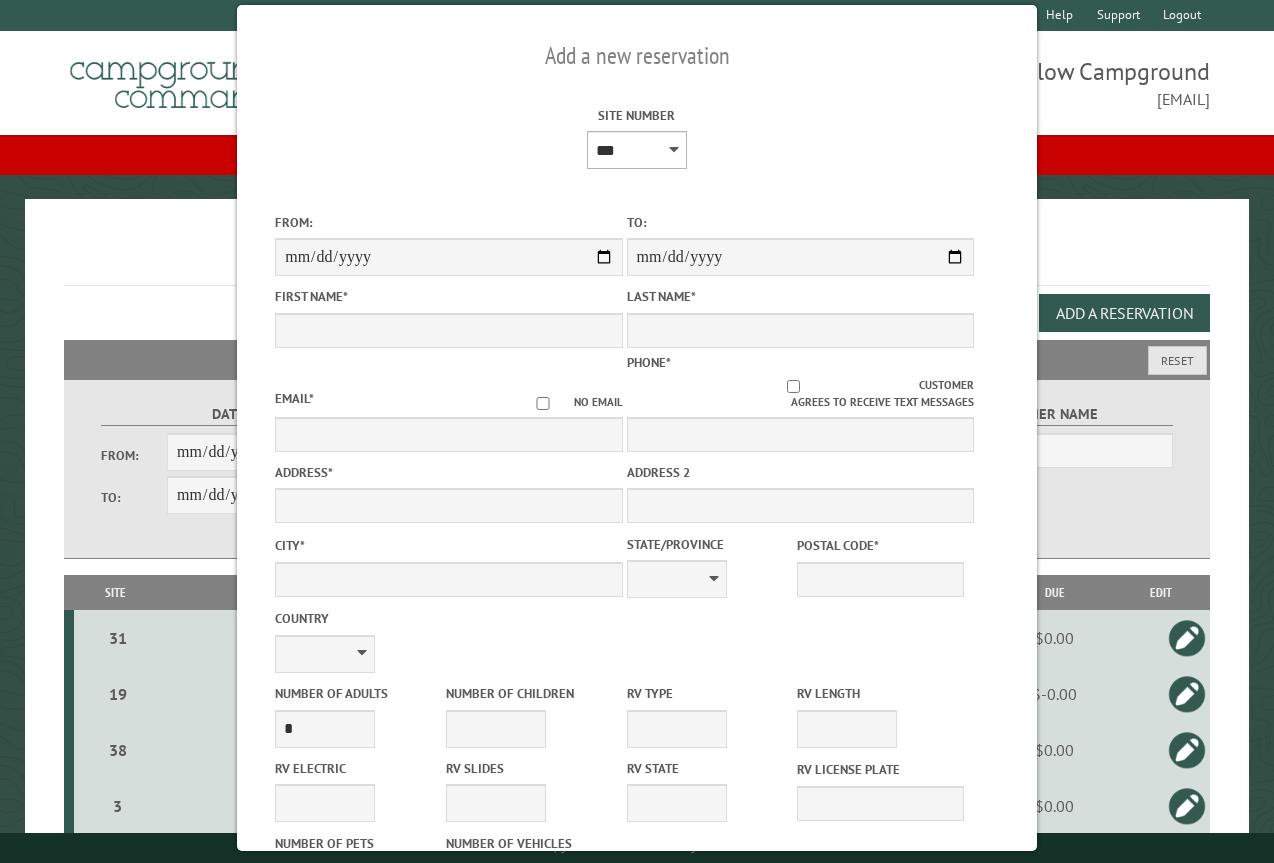 click on "* * * * * * * * * ** *** *** ** ** ** ** ** ** ** ** ** ** *** *** ** ** ** ** ** ** ** ** ** ** *** *** ** ** ** ** ** ** ** ** *** *** ** ** ** ** ** ** *** *** ** ** ** ** ** *** ** ** ** ** ** ** ** ** ** ** ** ** ** ** ** ** ** ** ** ** ** ** ** ** **" at bounding box center (637, 150) 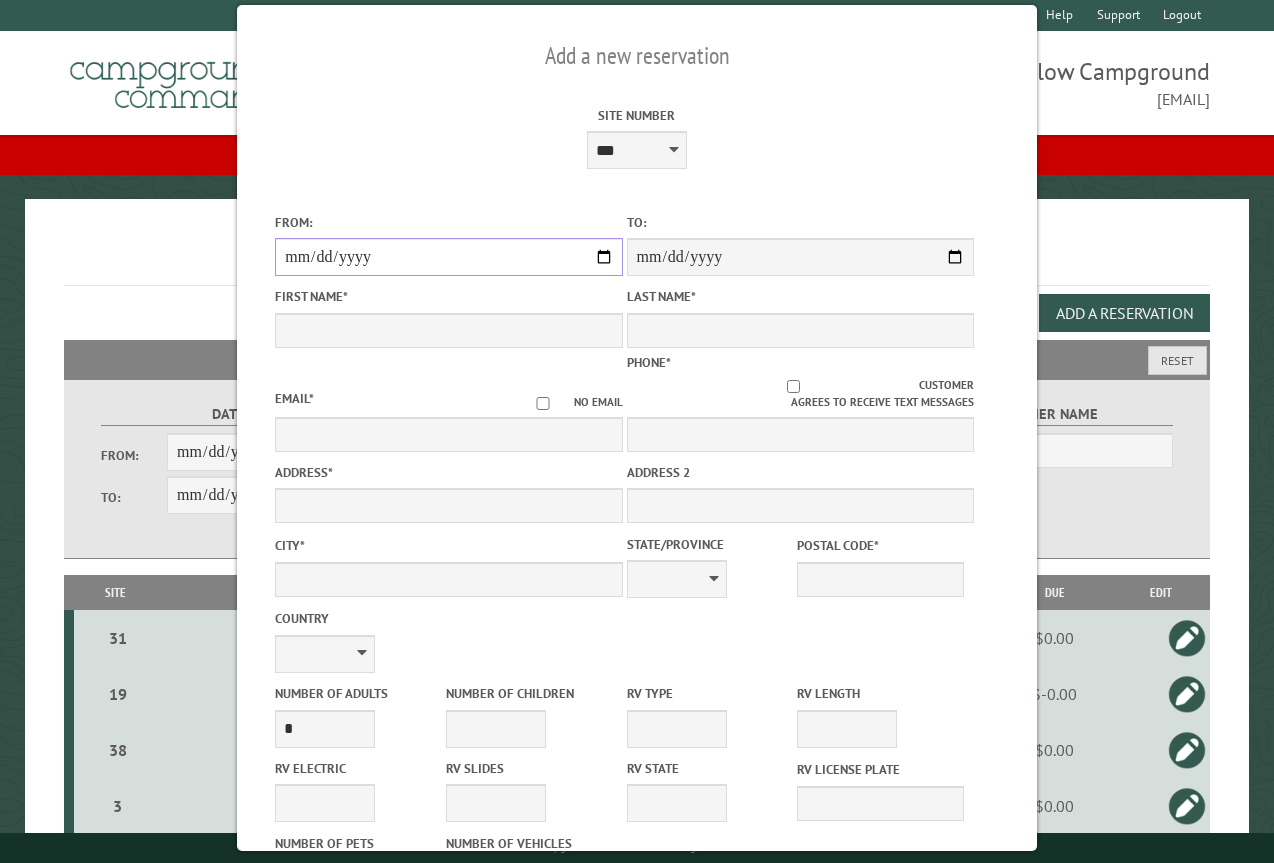 click on "From:" at bounding box center [448, 257] 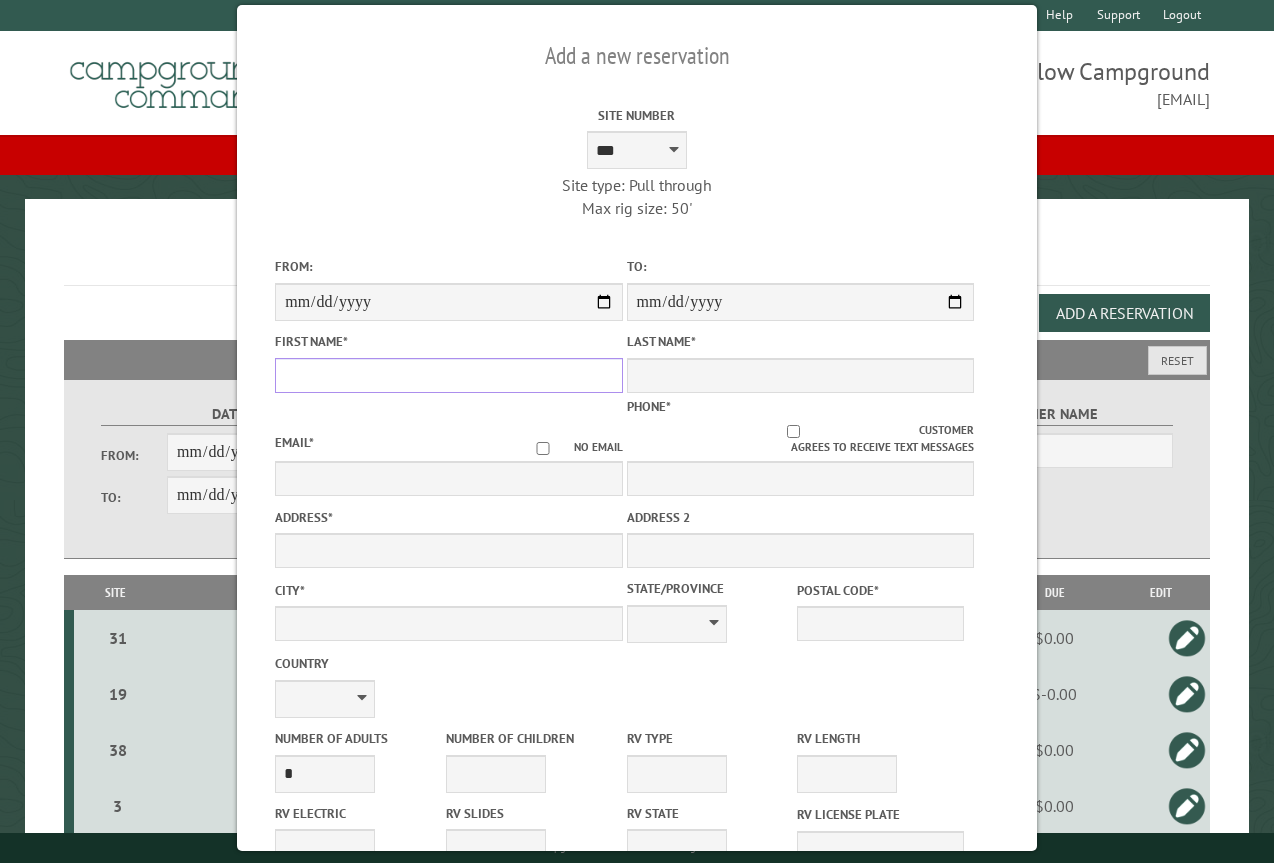 click on "First Name *" at bounding box center (448, 375) 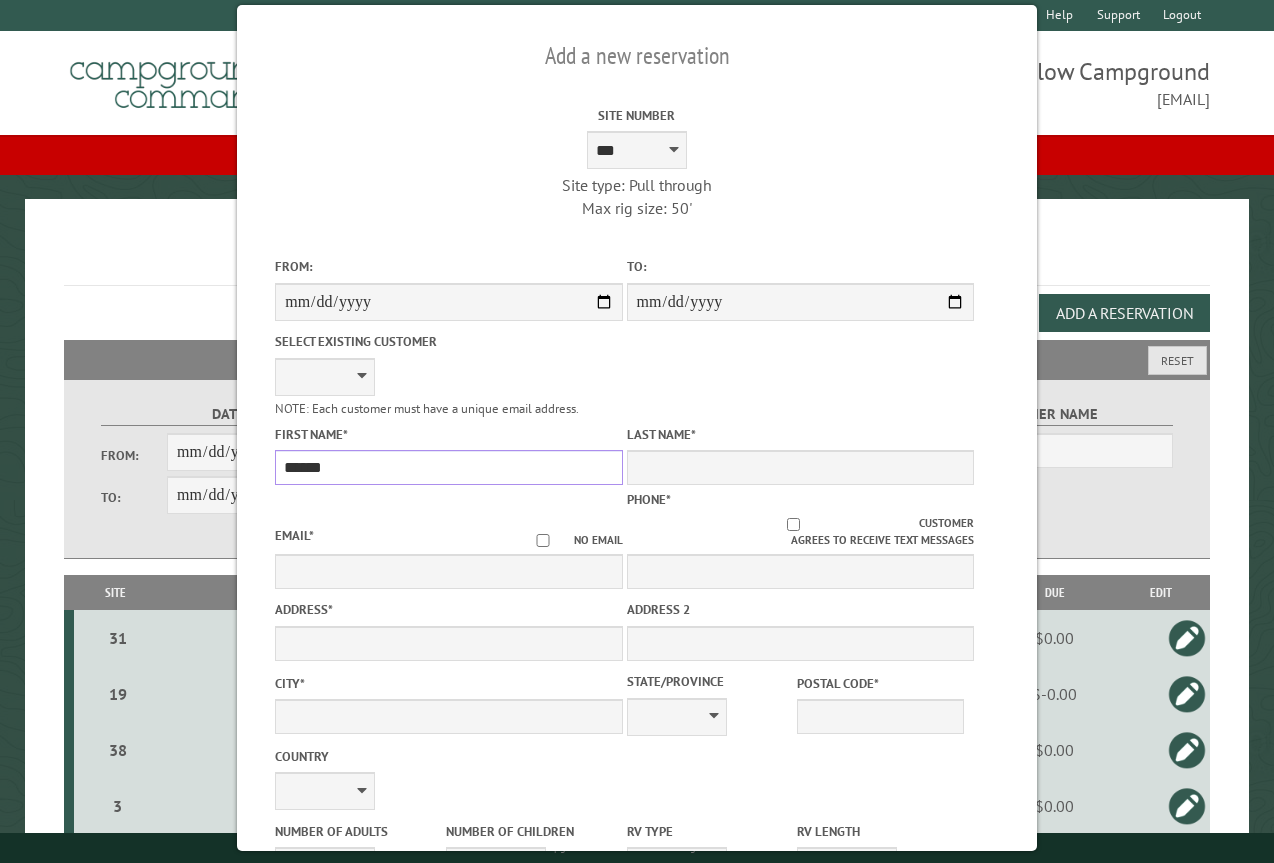 type on "******" 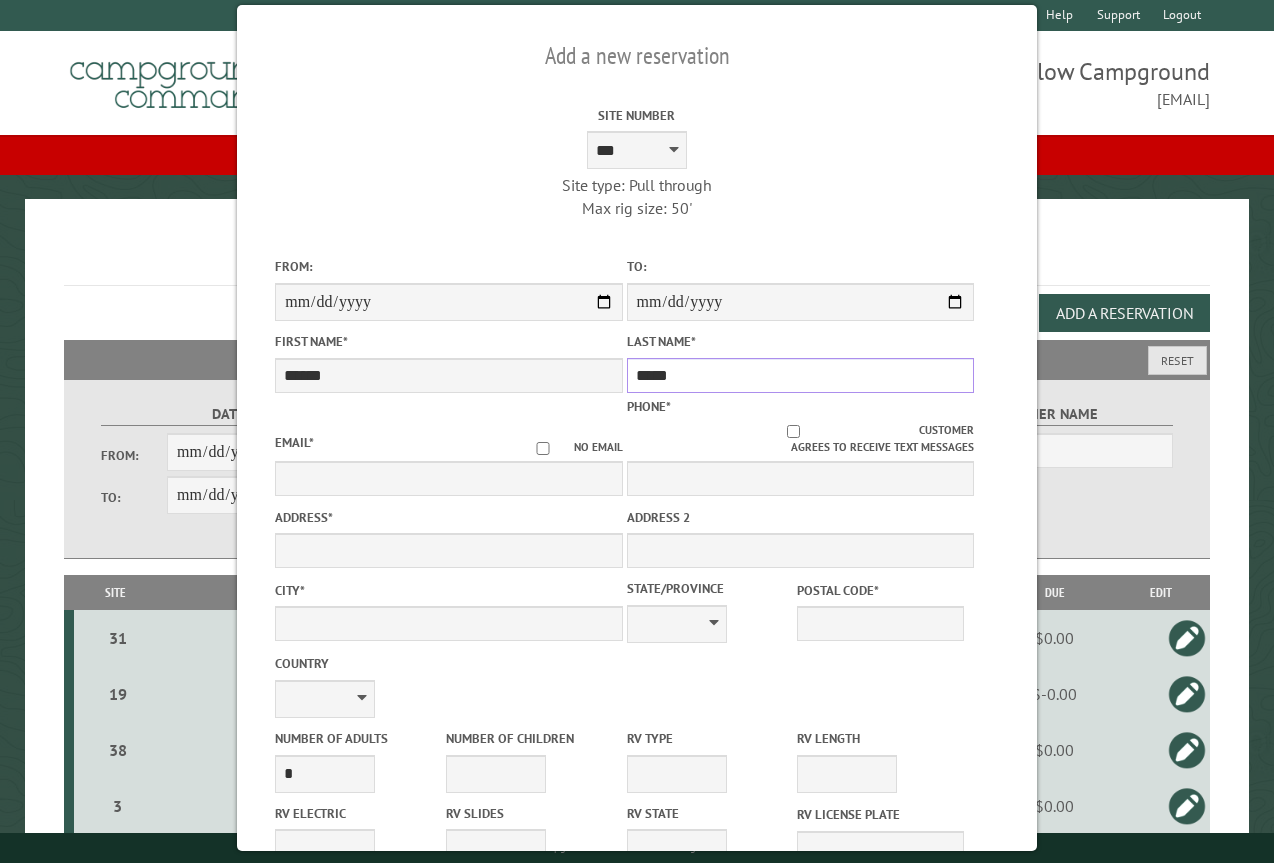 type on "*****" 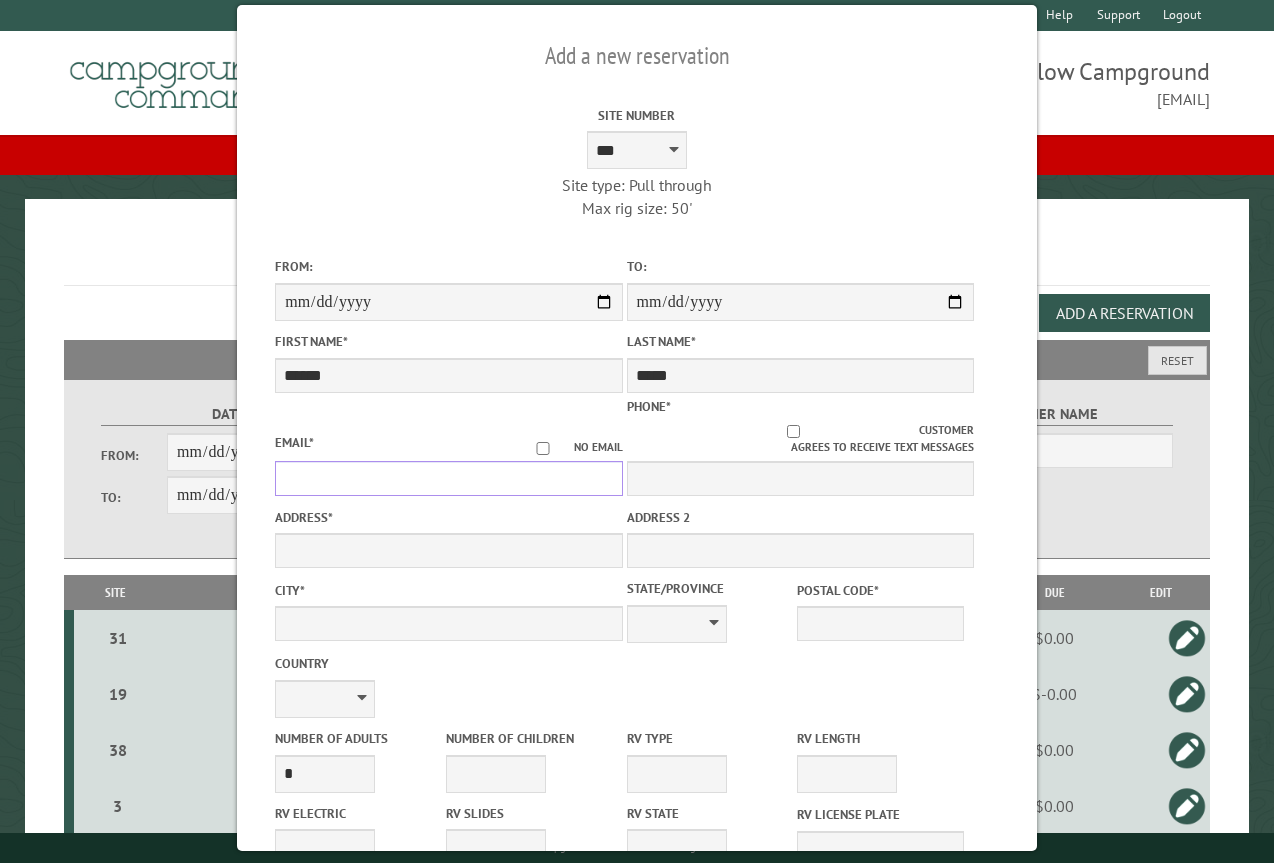 click on "Email *" at bounding box center [448, 478] 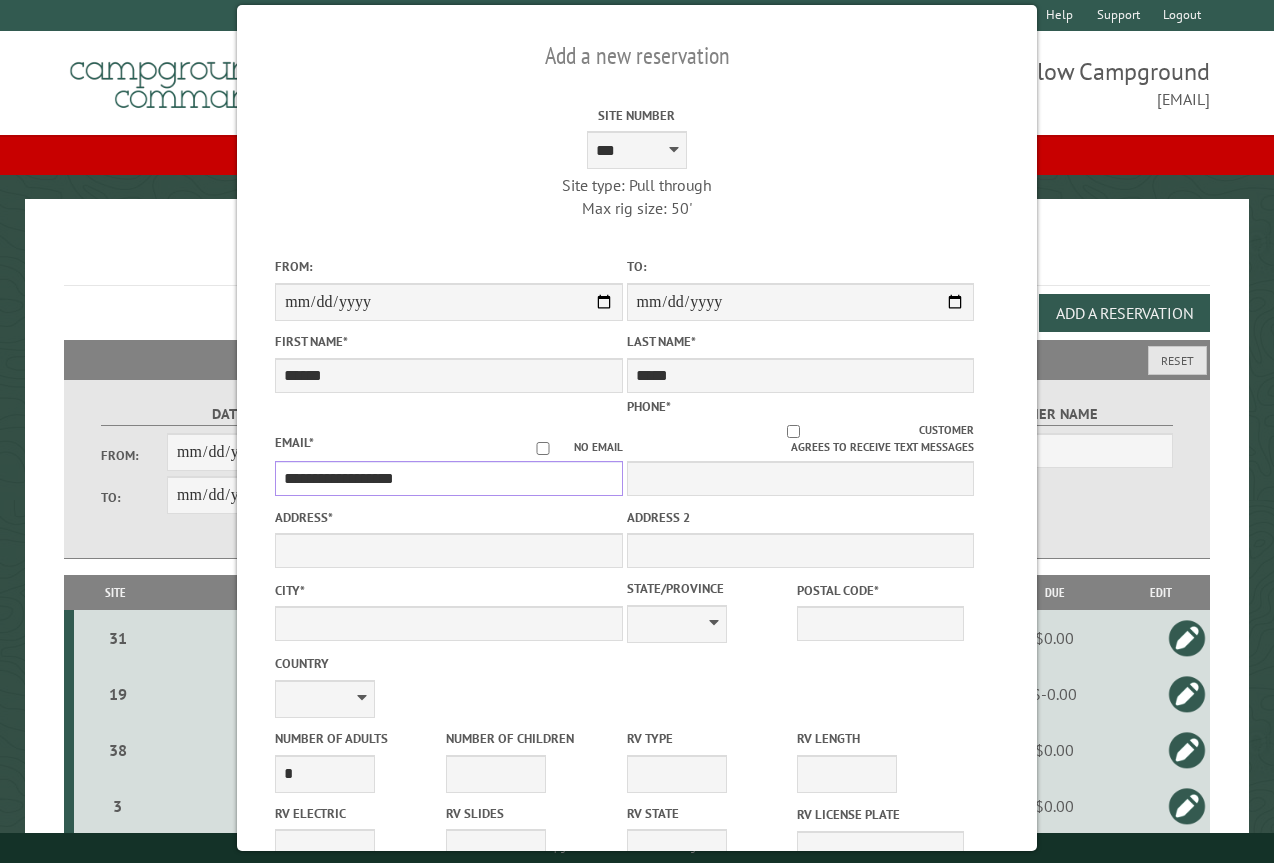 type on "**********" 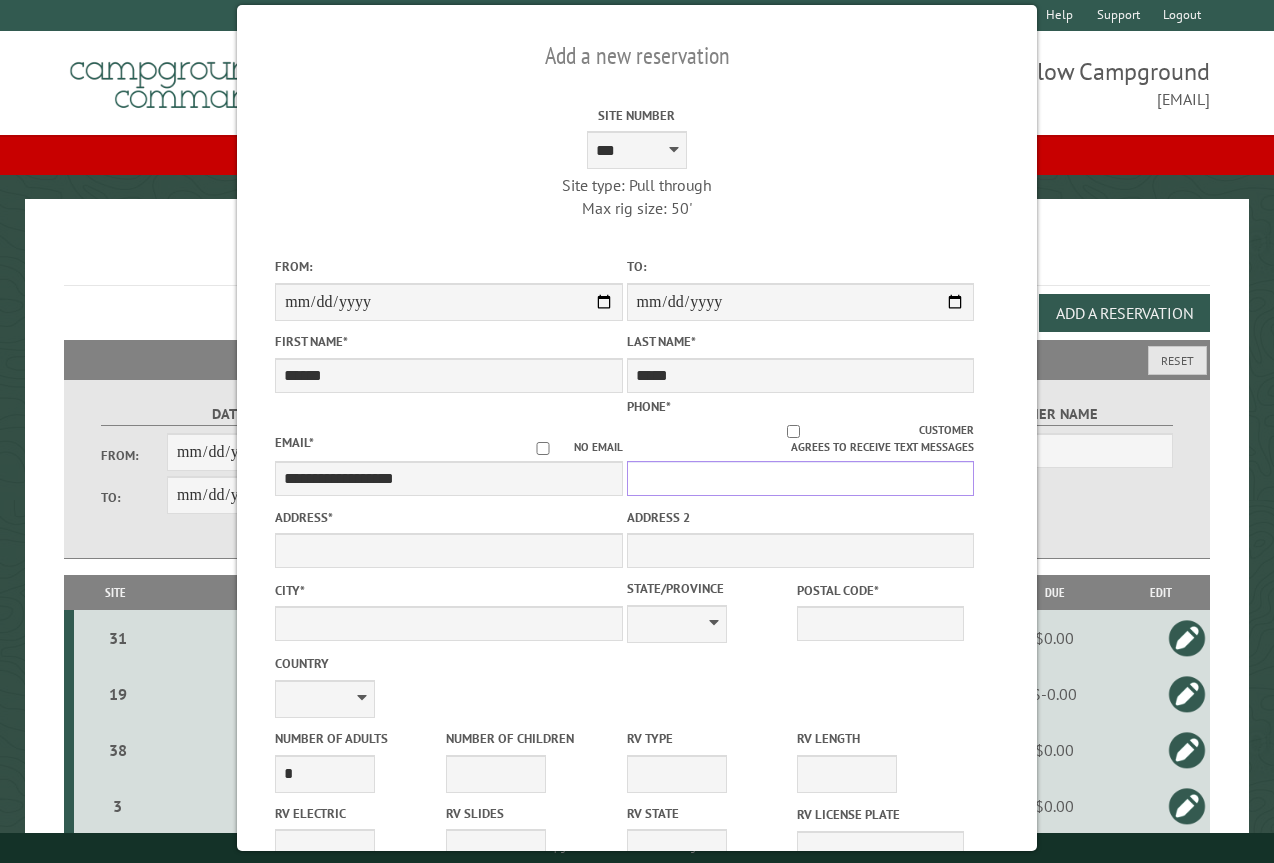 click on "Phone *" at bounding box center (800, 478) 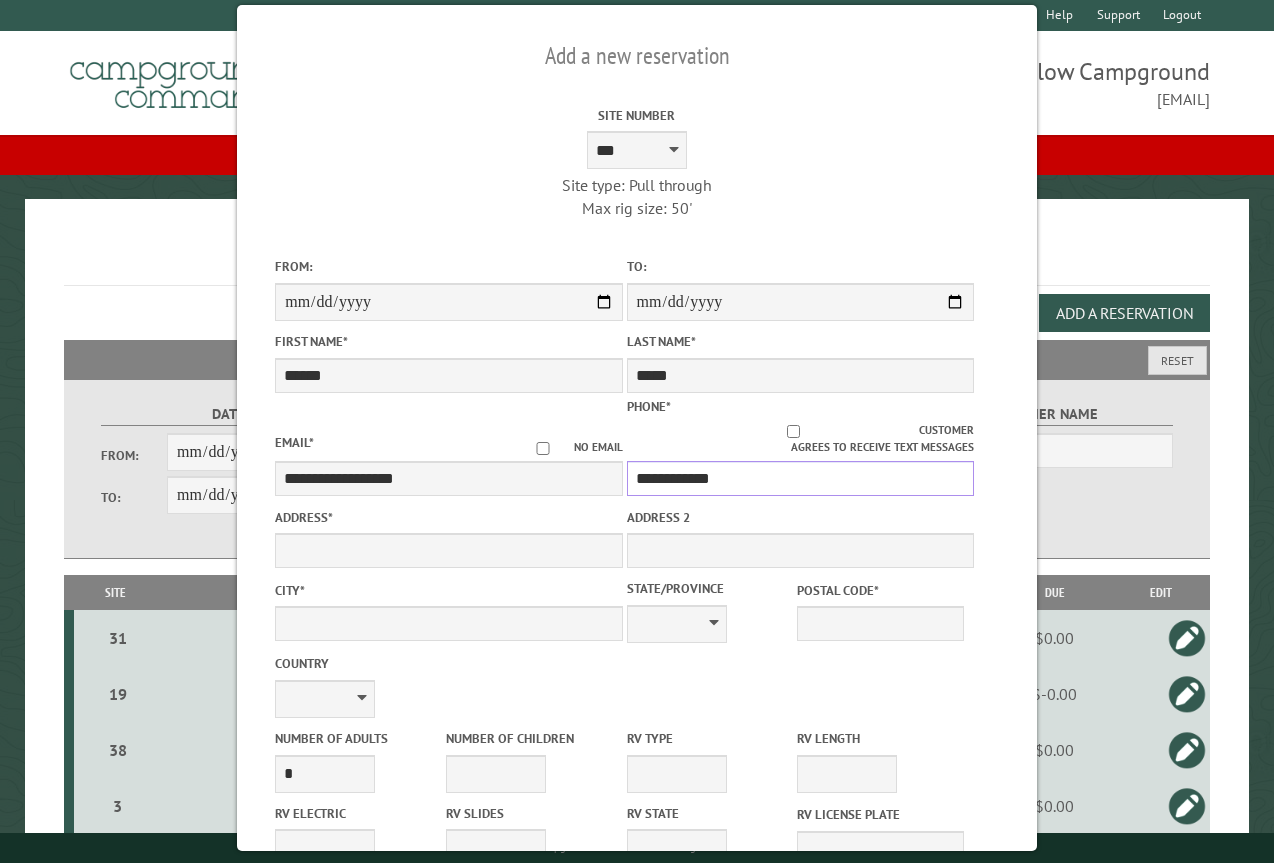 type on "**********" 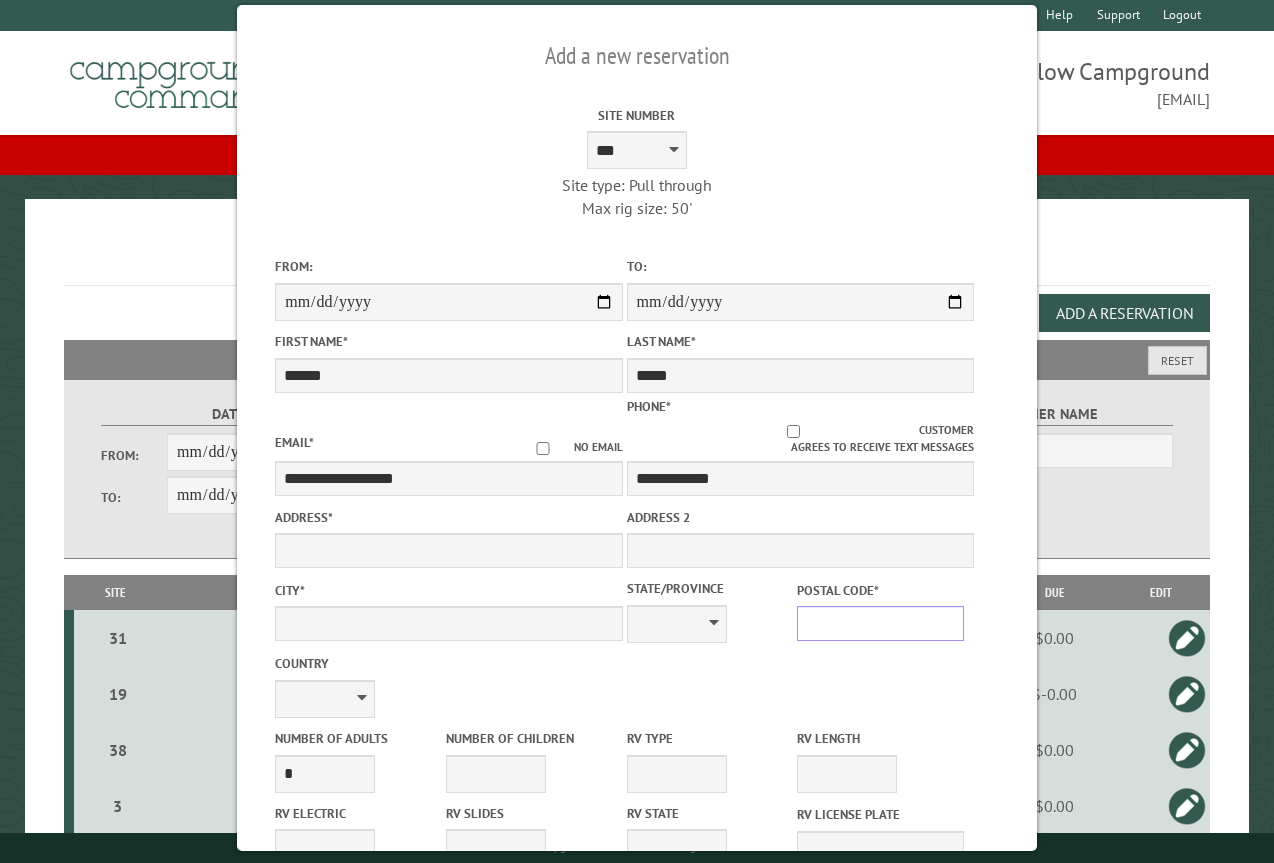 click on "Postal Code *" at bounding box center [880, 623] 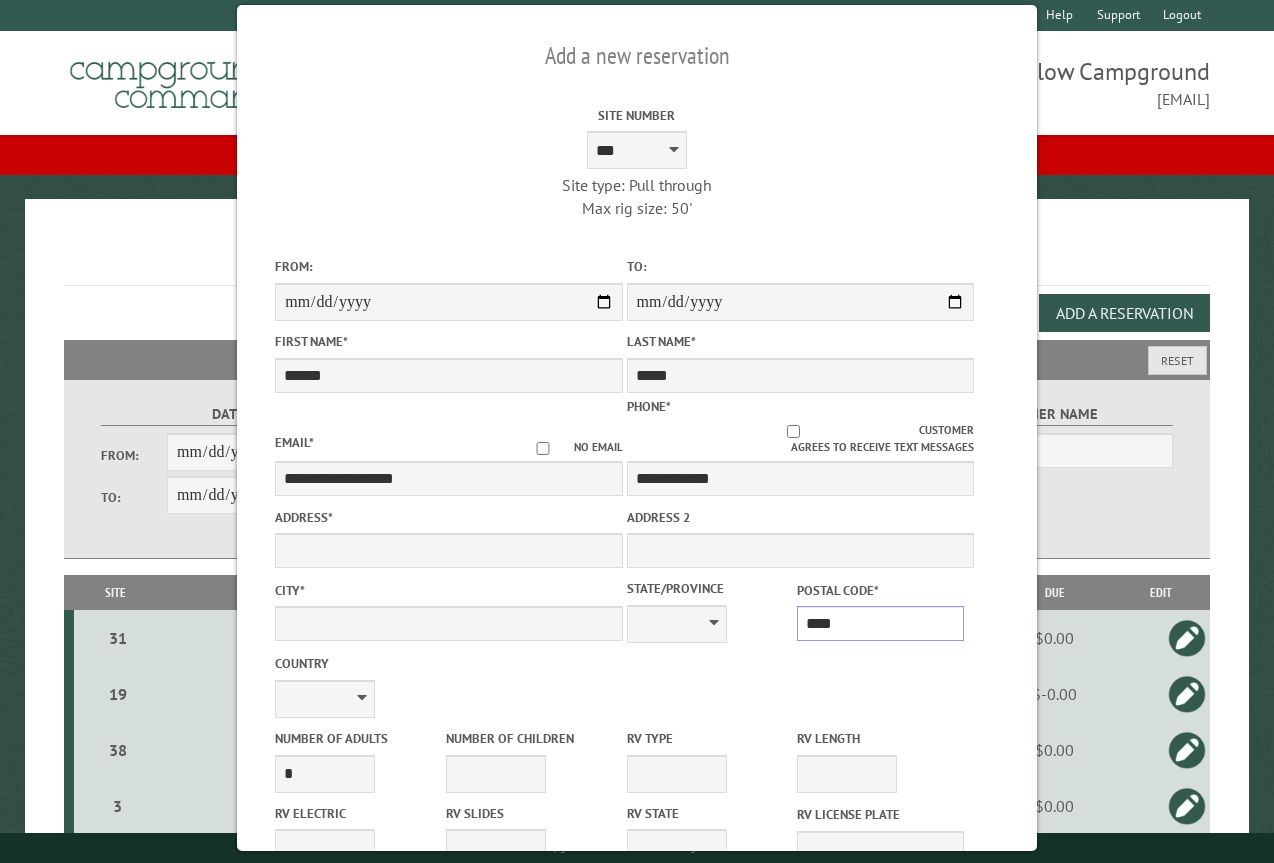 type on "*****" 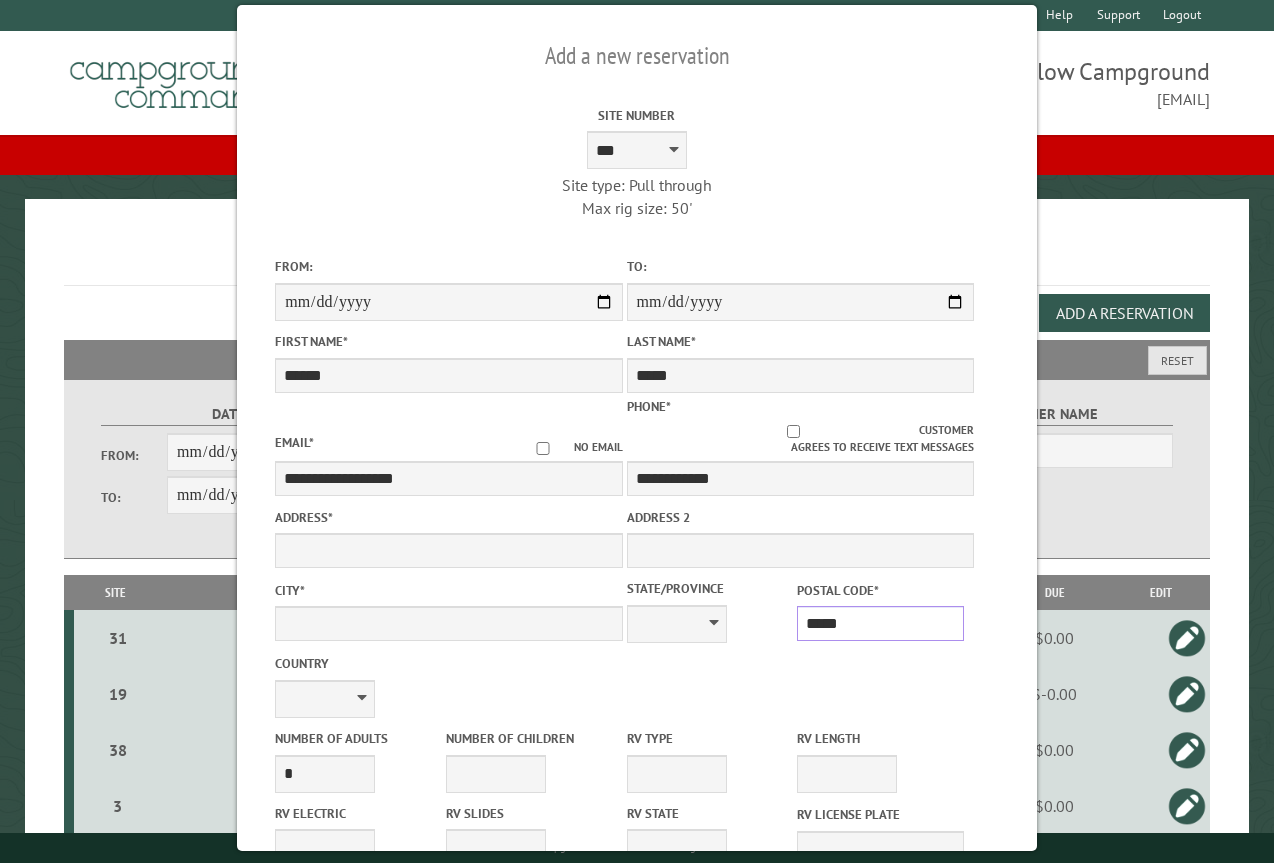 type on "**********" 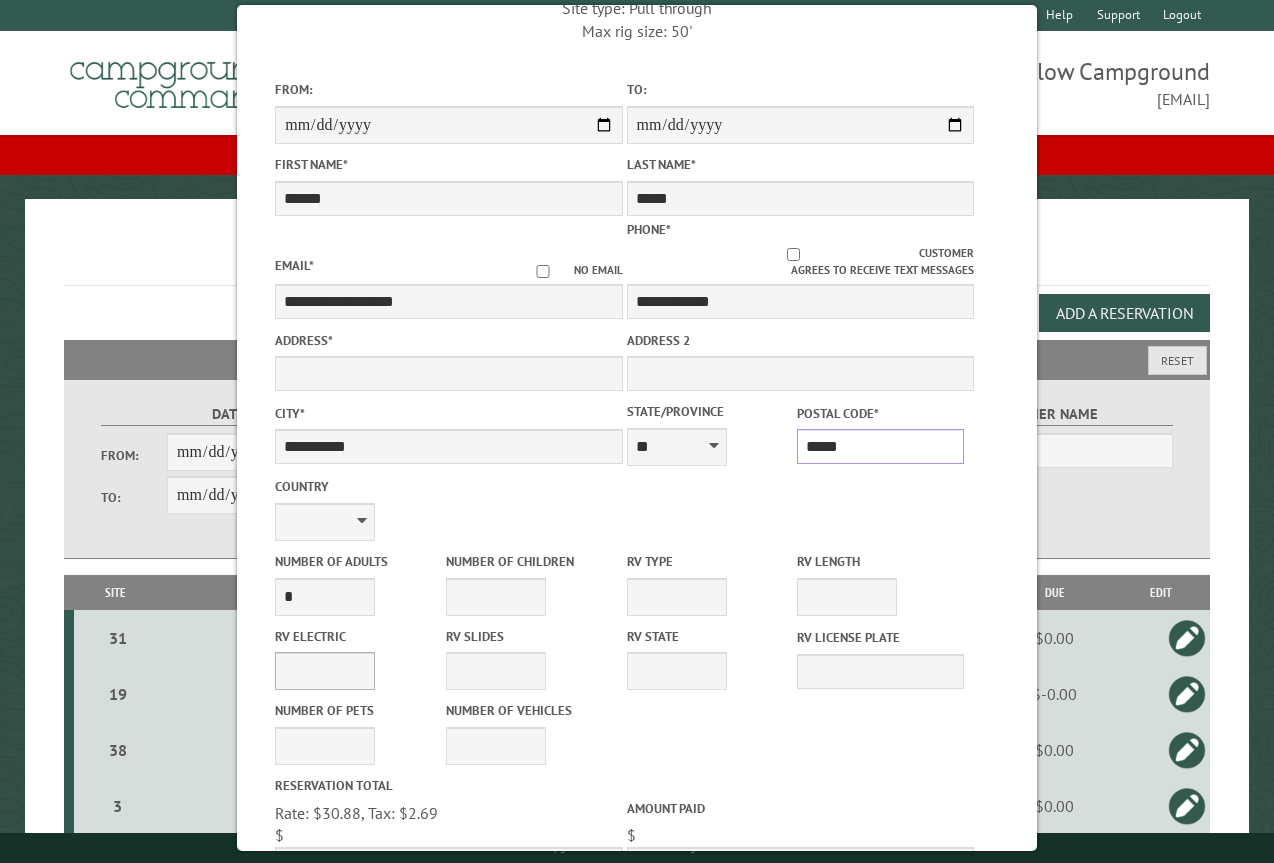 scroll, scrollTop: 200, scrollLeft: 0, axis: vertical 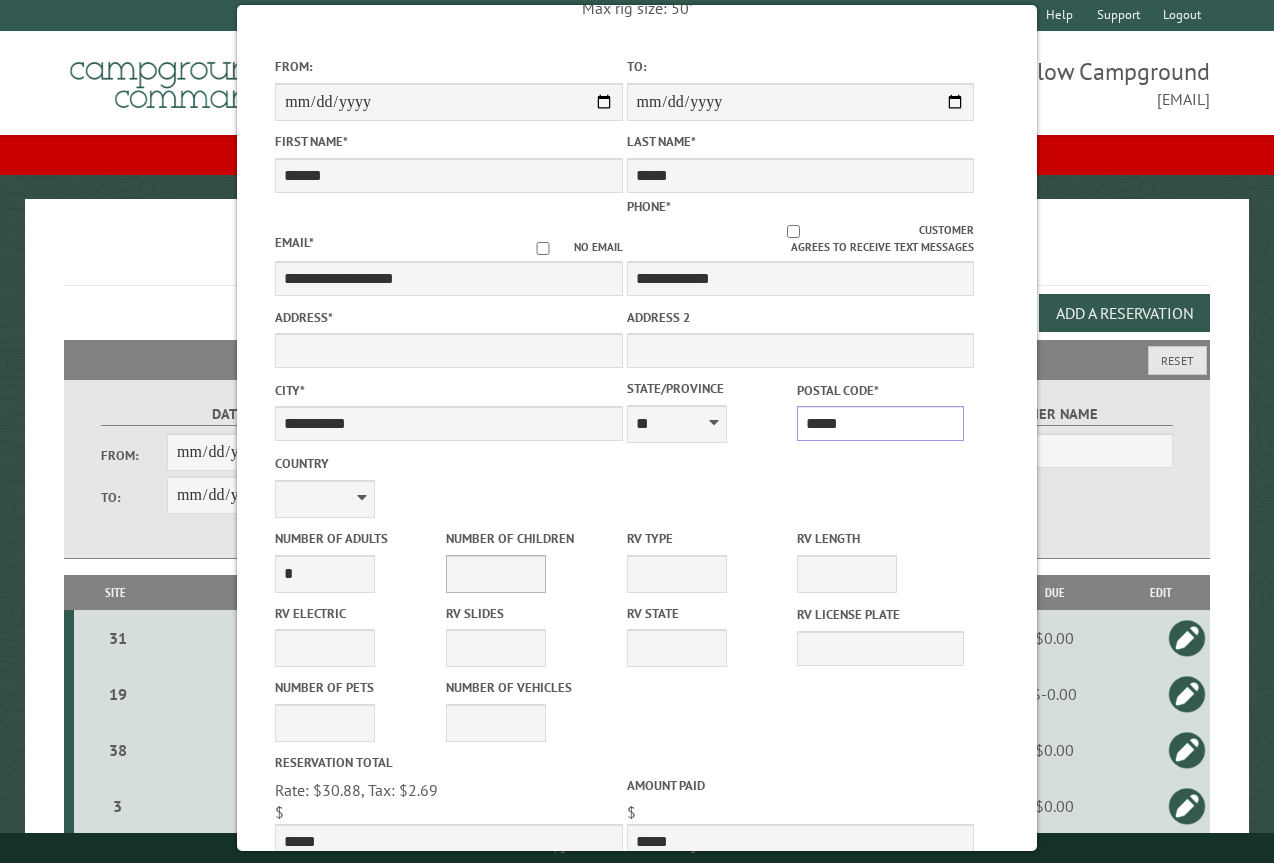 type on "*****" 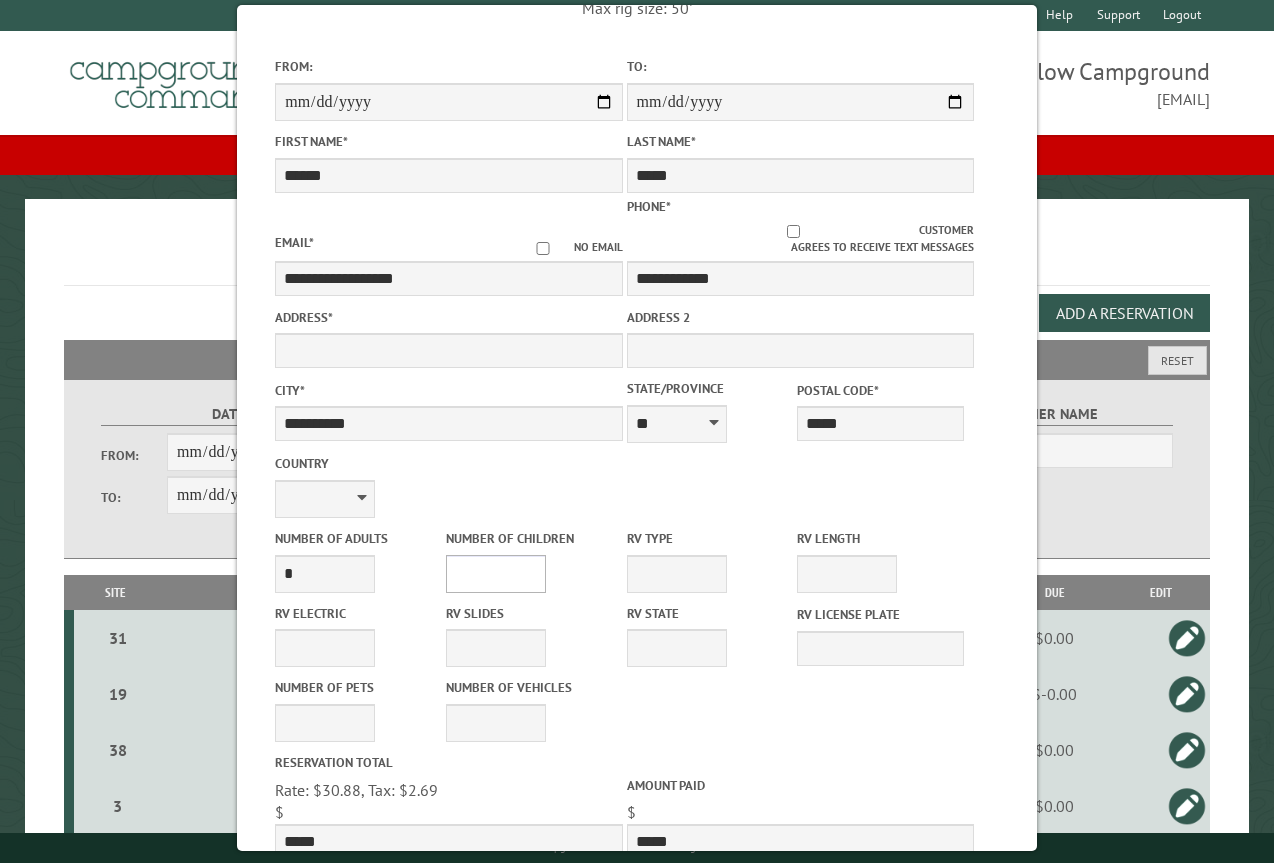 click on "* * * * * * * * * * **" at bounding box center (496, 574) 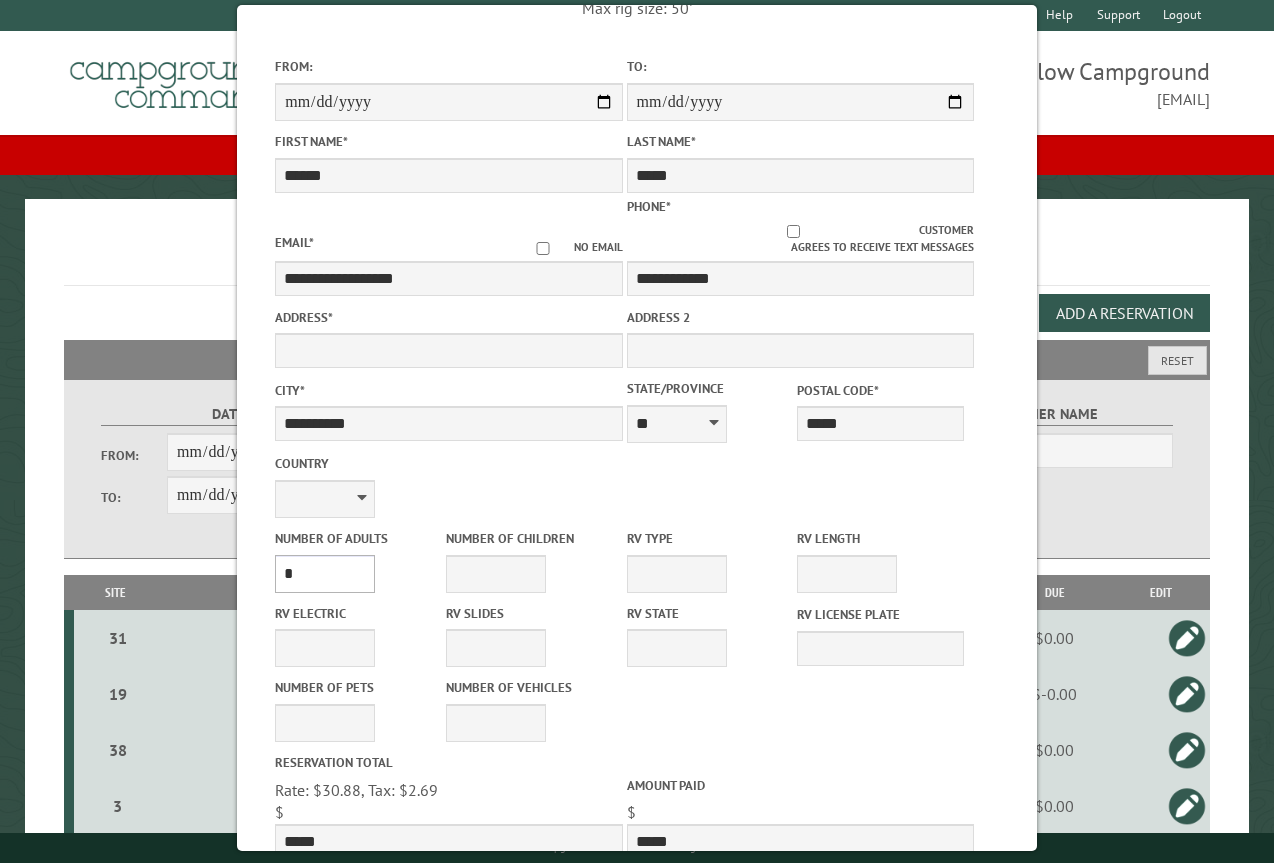 click on "* * * * * * * * * * **" at bounding box center (325, 574) 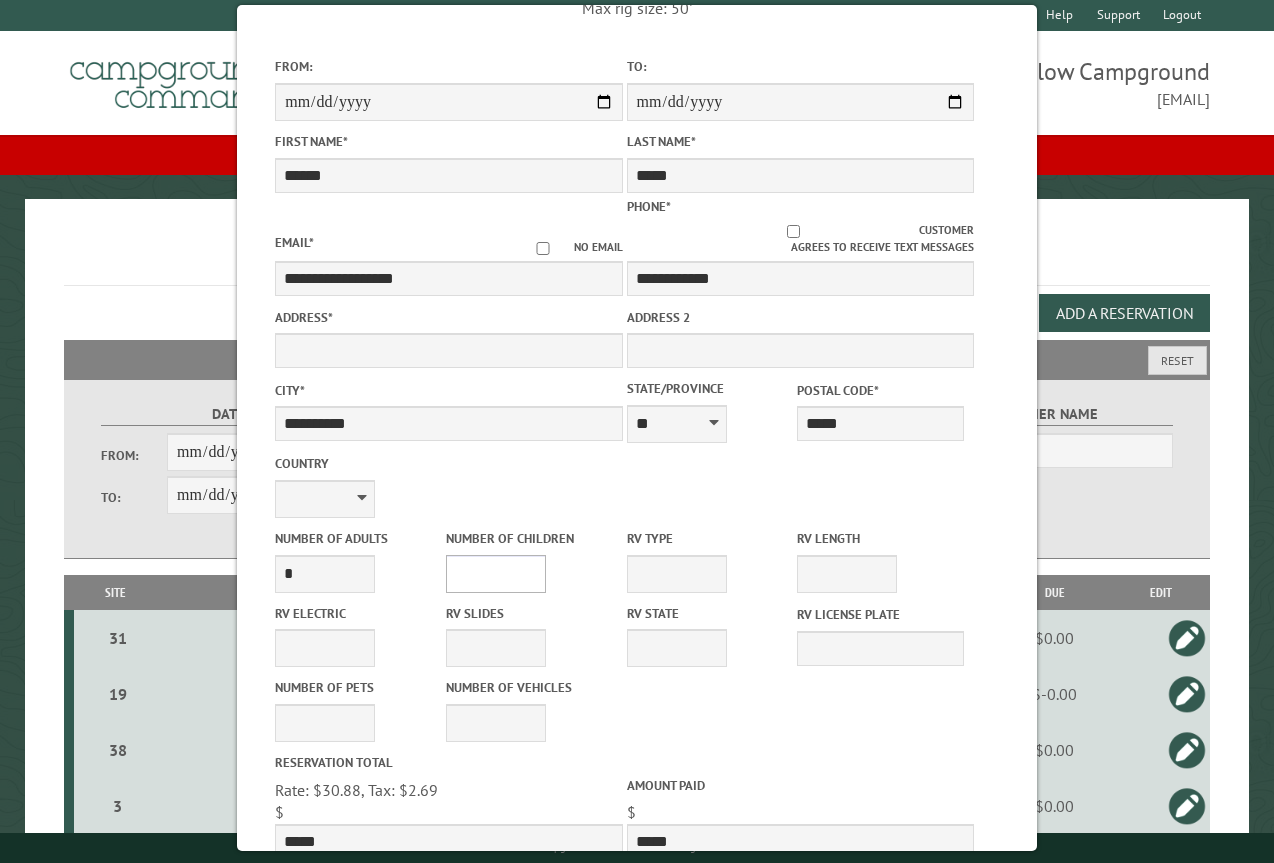 click on "* * * * * * * * * * **" at bounding box center [496, 574] 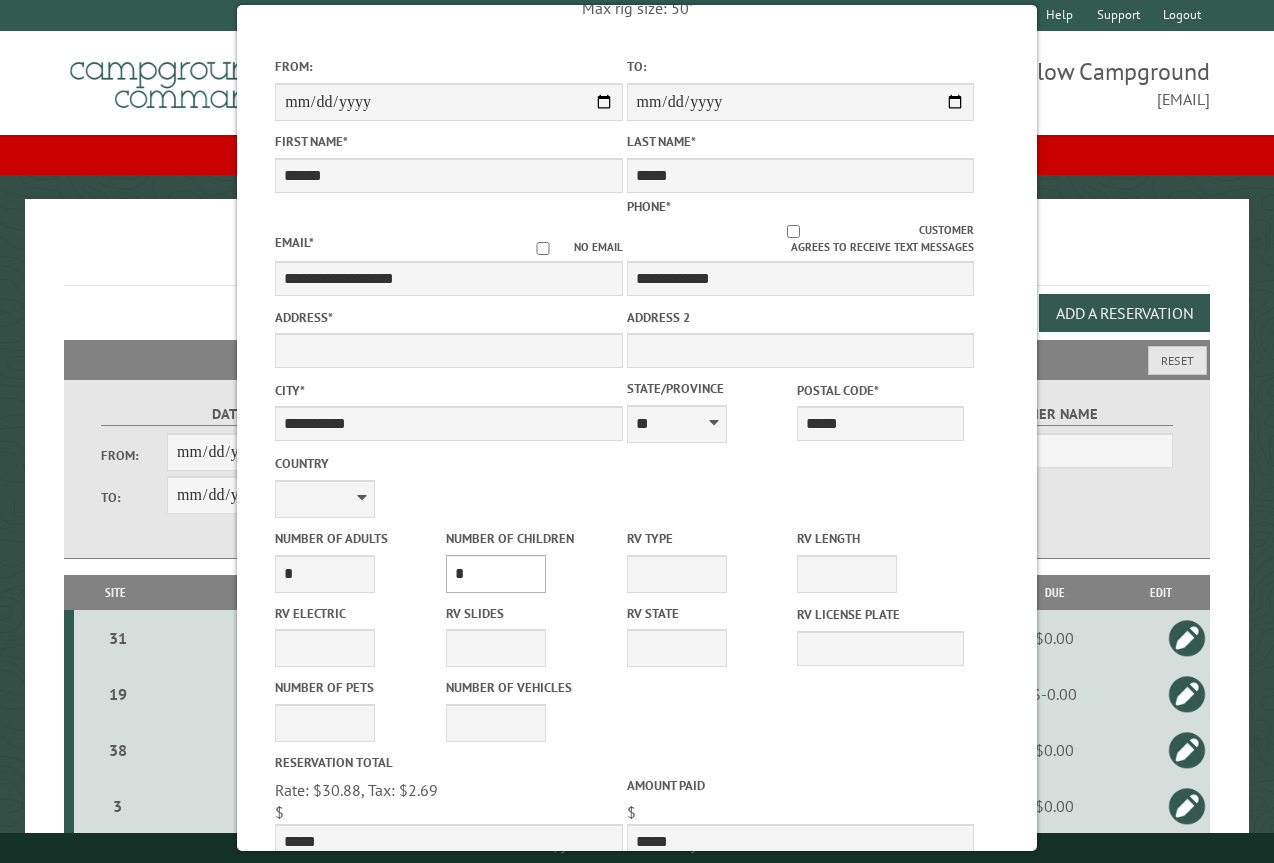 click on "* * * * * * * * * * **" at bounding box center (496, 574) 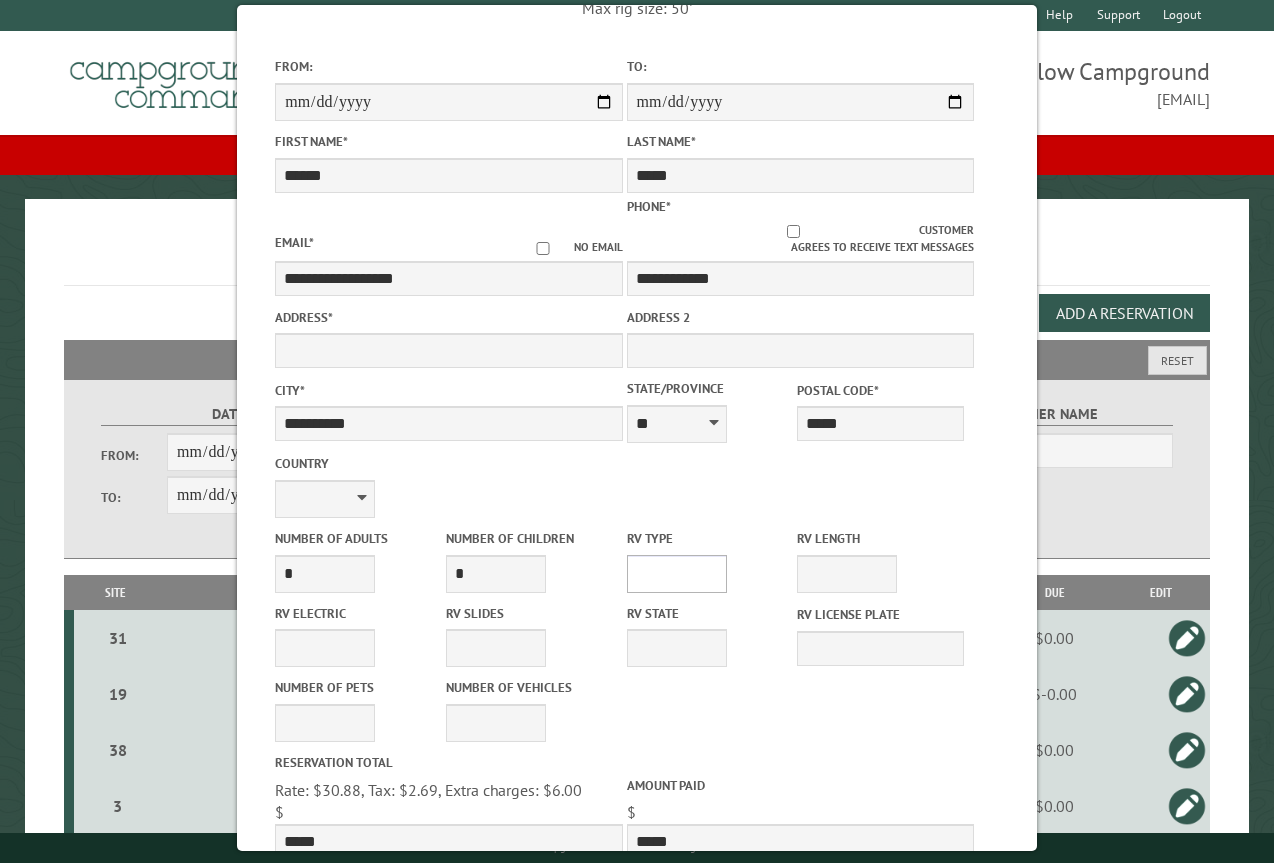 click on "**********" at bounding box center (677, 574) 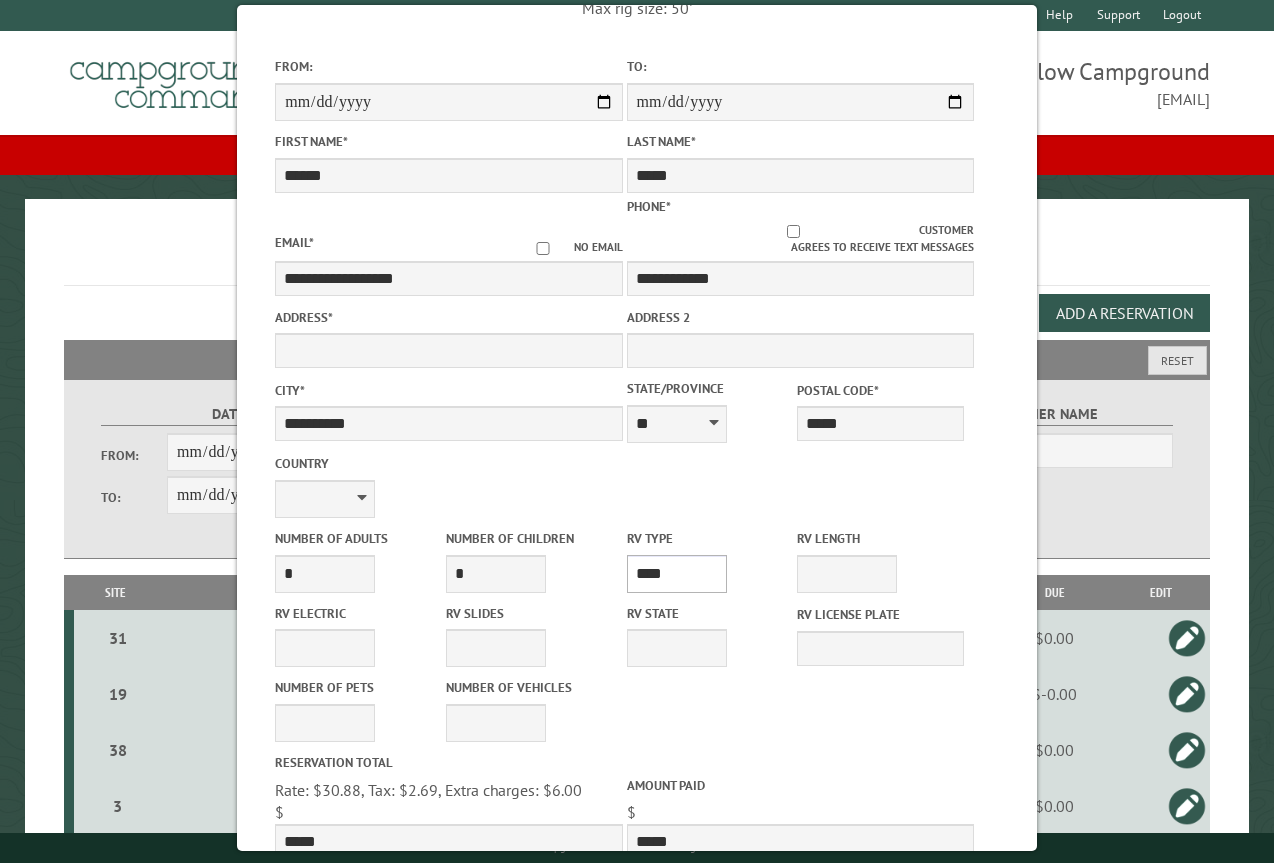 click on "**********" at bounding box center [677, 574] 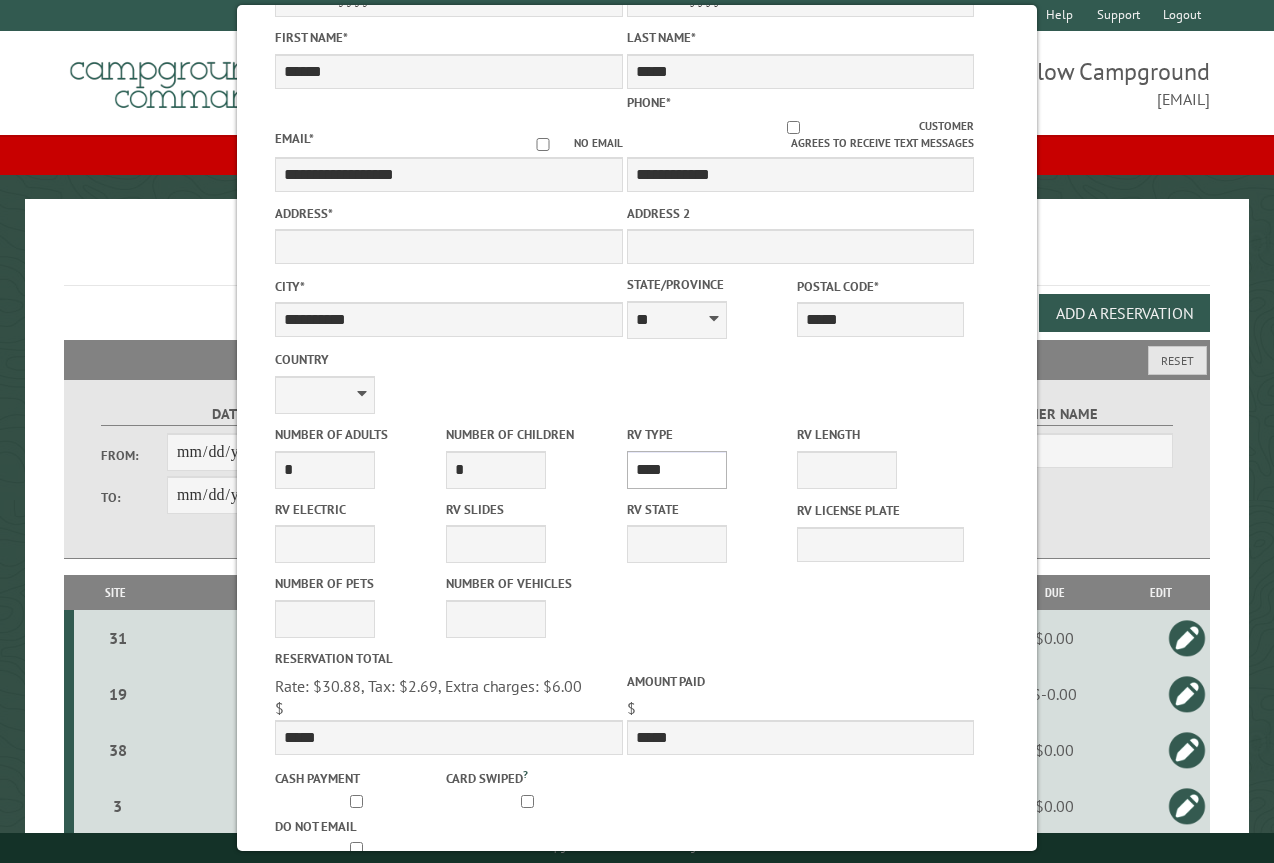 scroll, scrollTop: 369, scrollLeft: 0, axis: vertical 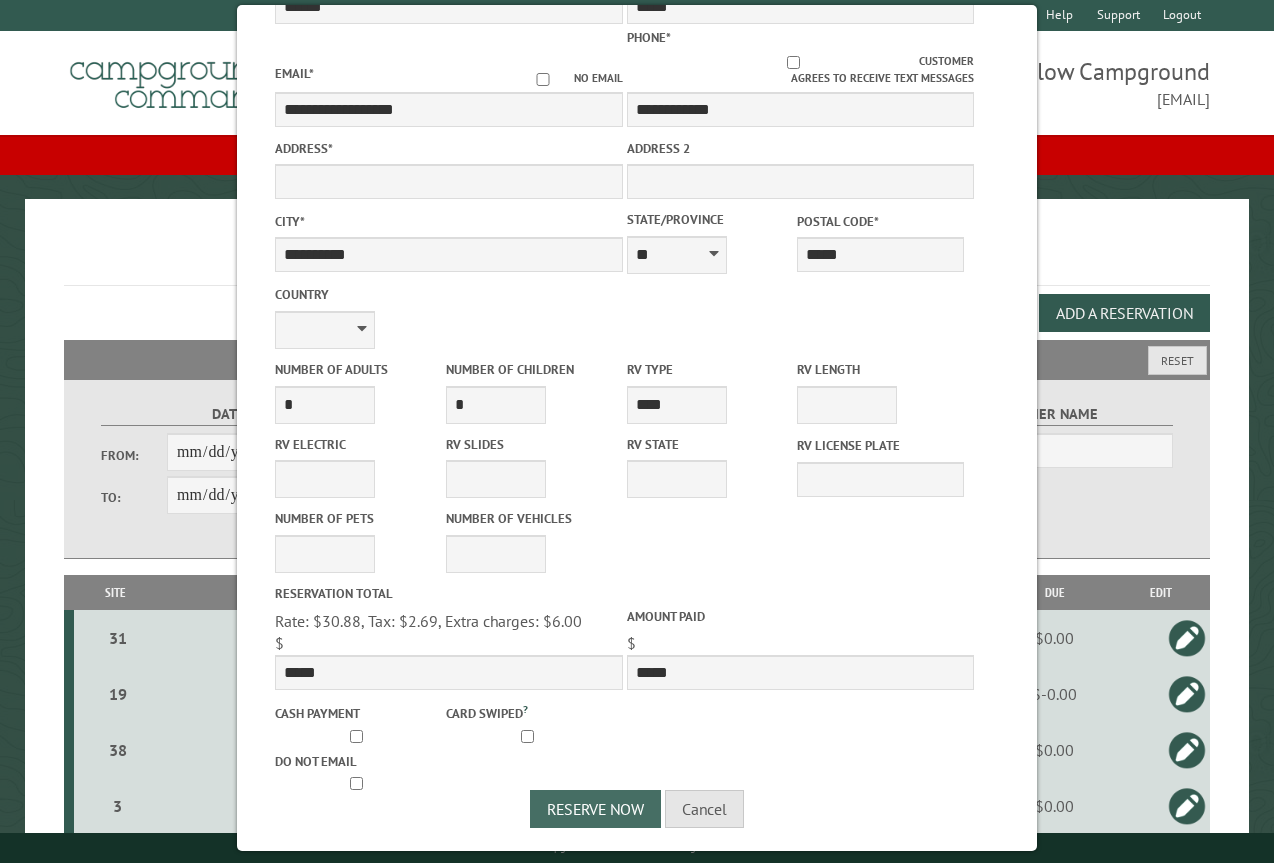 click on "Reserve Now" at bounding box center (595, 809) 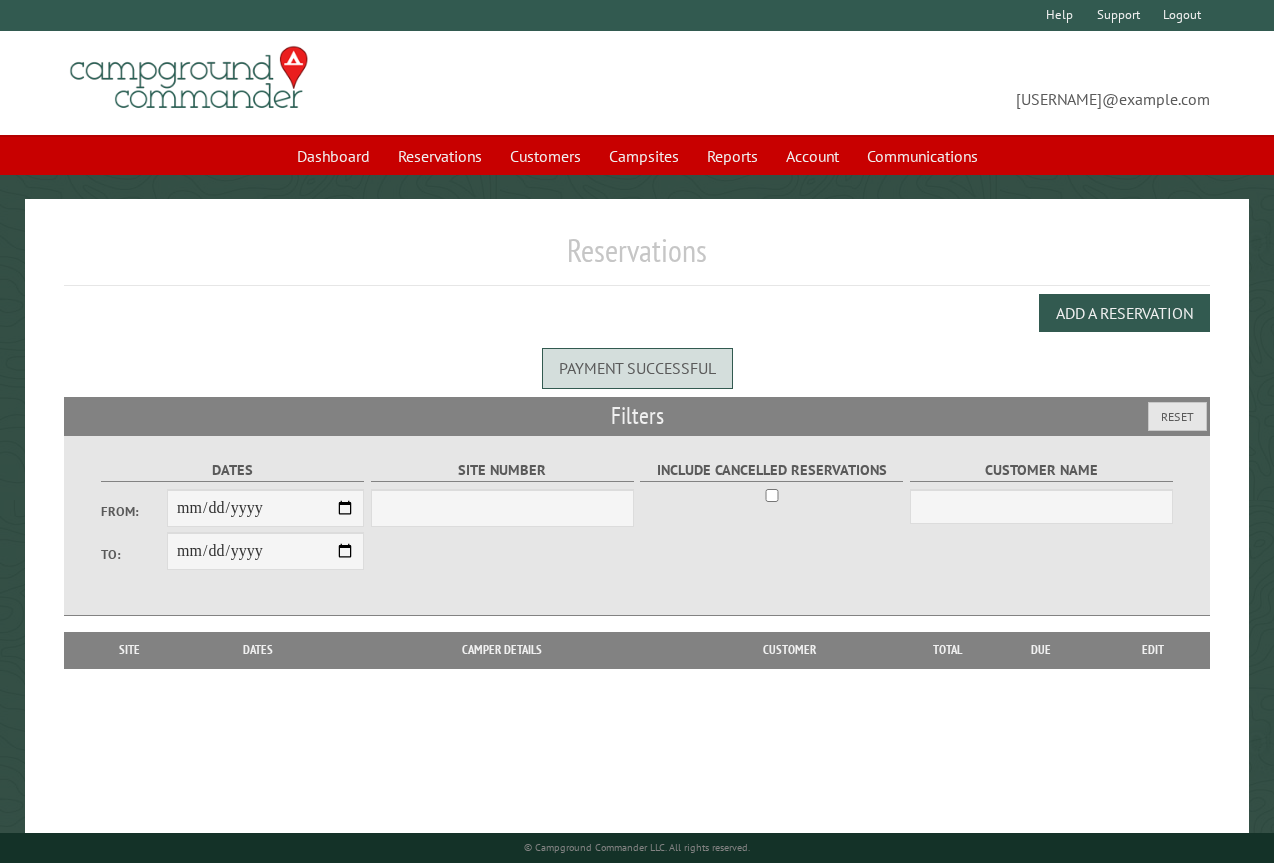scroll, scrollTop: 0, scrollLeft: 0, axis: both 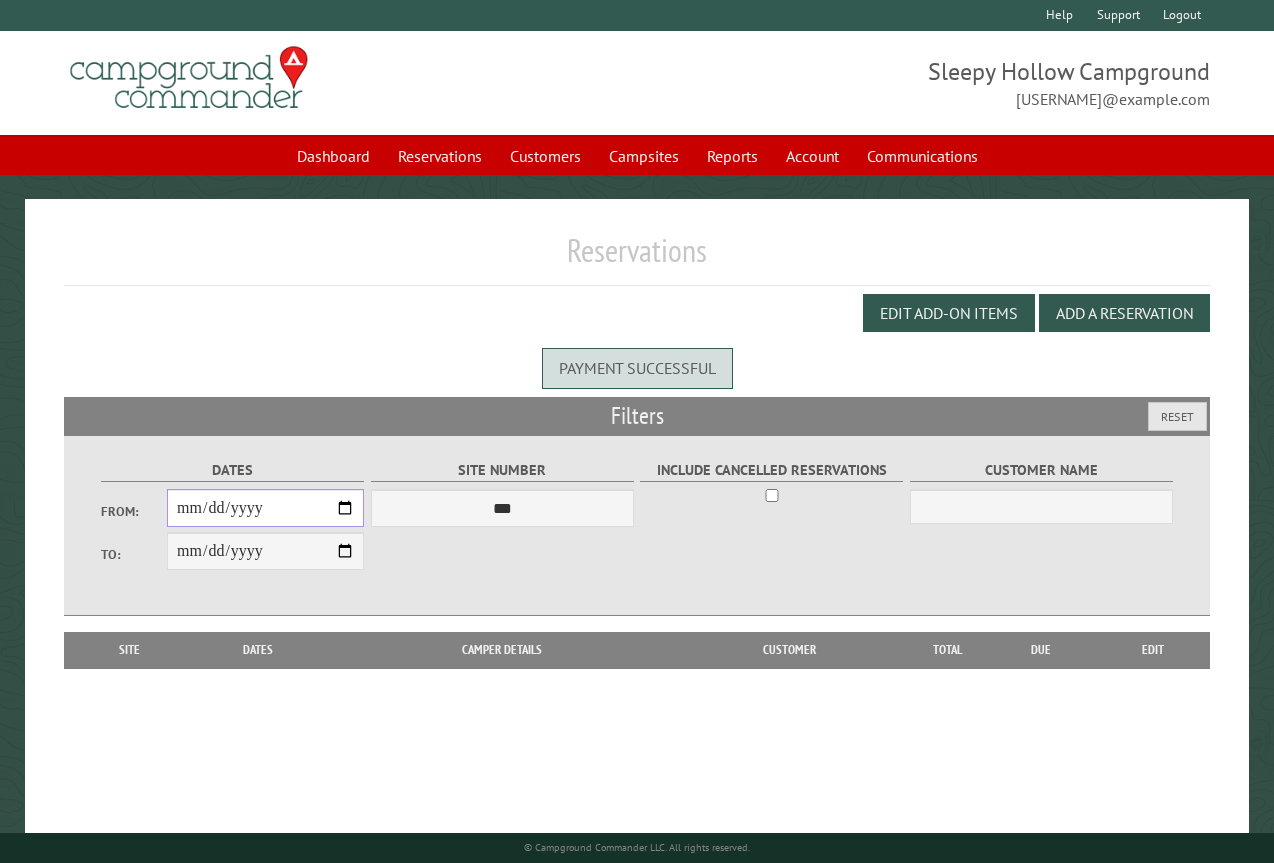 click on "From:" at bounding box center (265, 508) 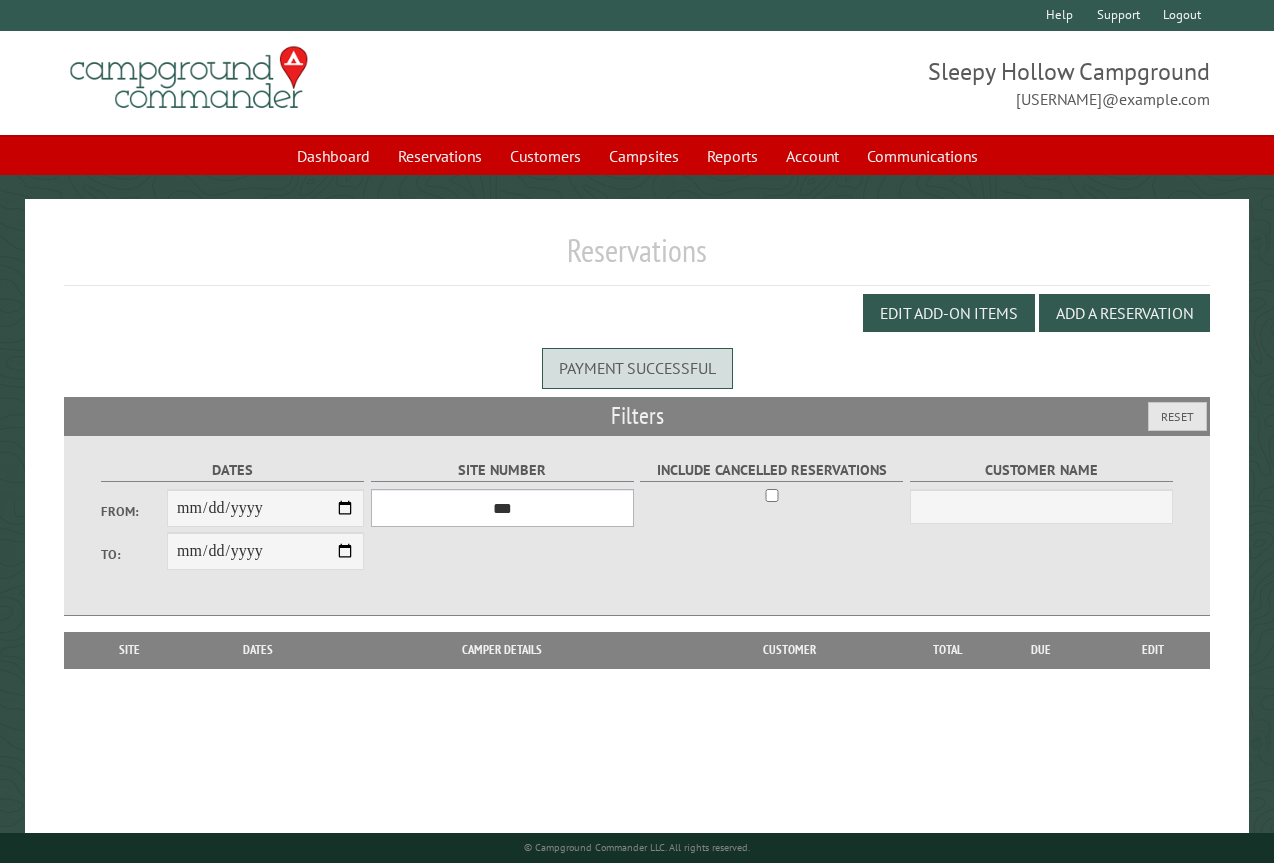 click on "*** * * * * * * * * * ** *** *** ** ** ** ** ** ** ** ** ** ** *** *** ** ** ** ** ** ** ** ** ** ** *** *** ** ** ** ** ** ** ** ** *** *** ** ** ** ** ** ** *** *** ** ** ** ** ** *** ** ** ** ** ** ** ** ** ** ** ** ** ** ** ** ** ** ** ** ** ** ** ** ** **" at bounding box center [502, 508] 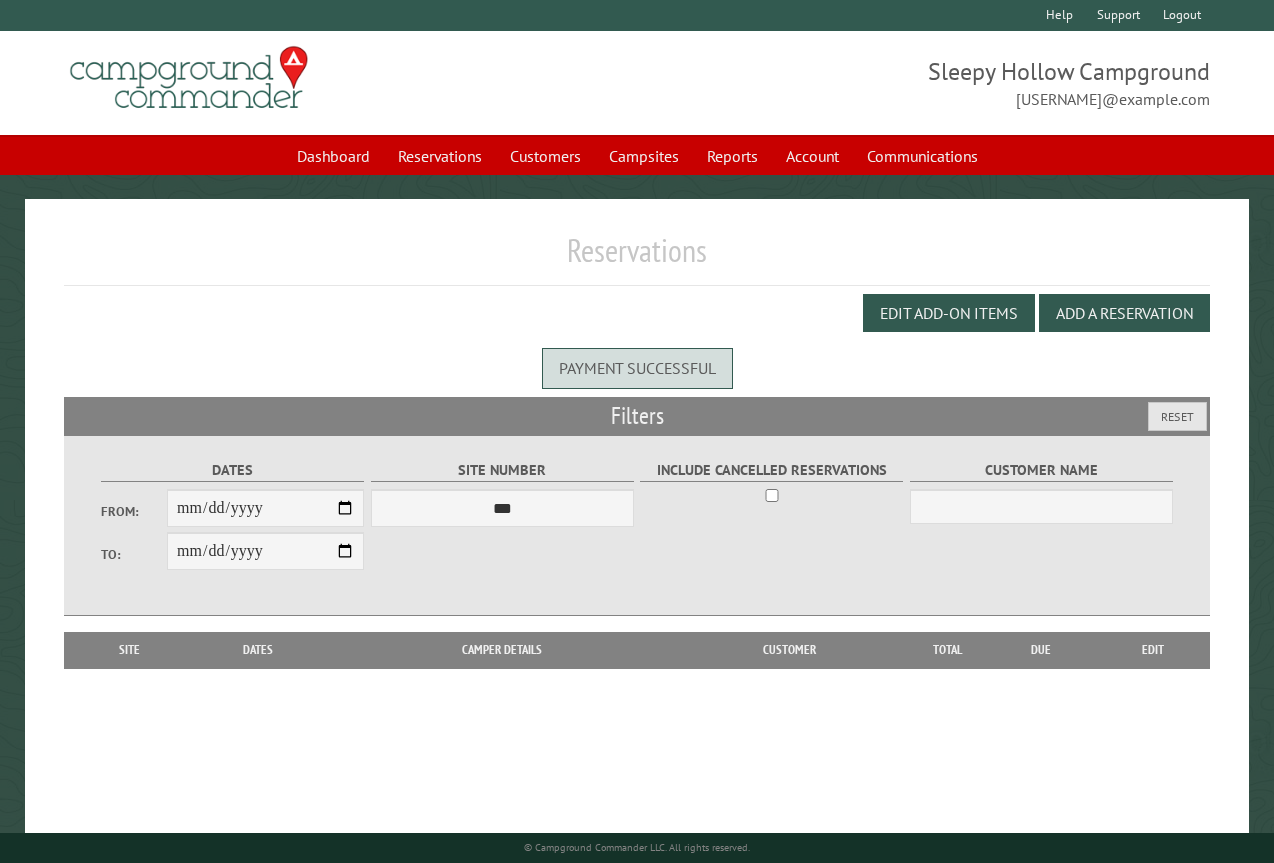 click on "Edit Add-on Items
Add a Reservation" at bounding box center [637, 313] 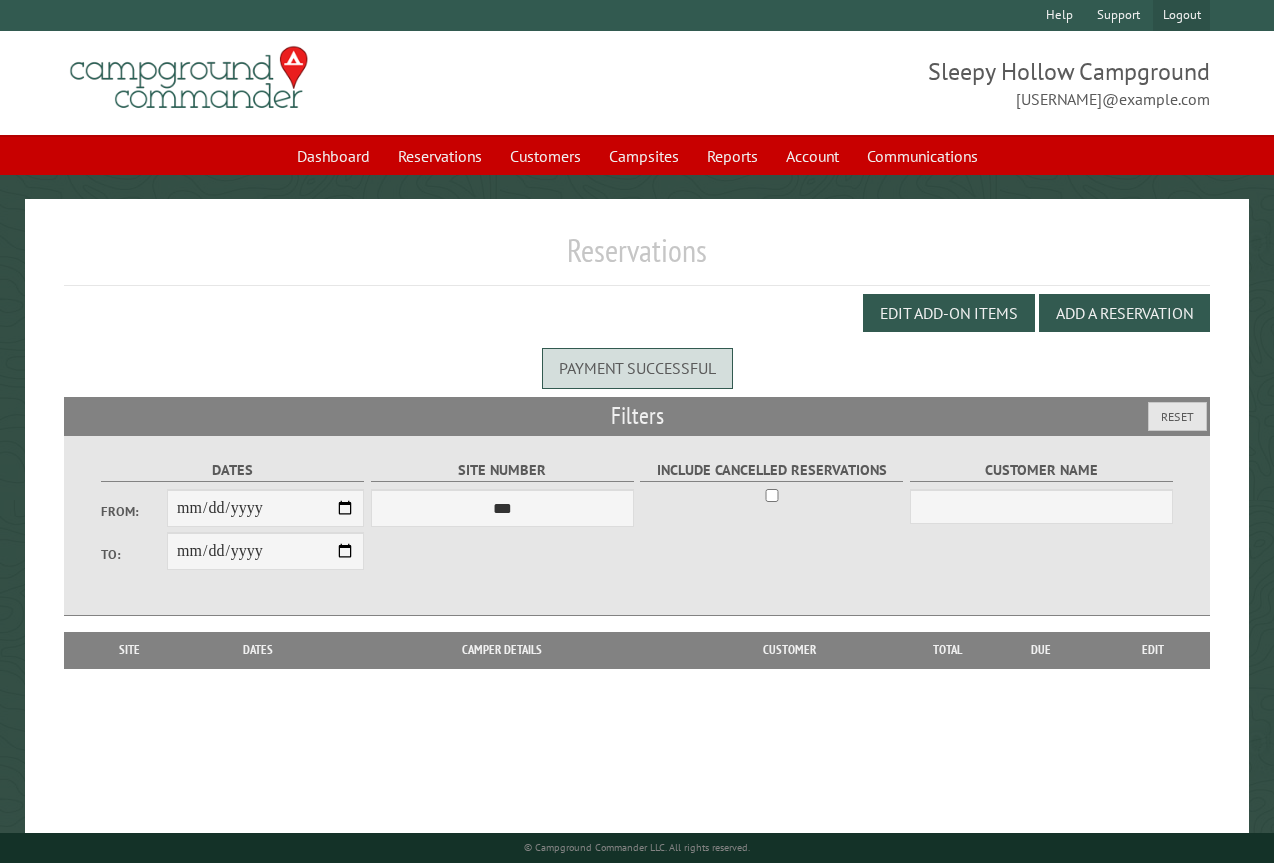 click on "Logout" at bounding box center (1181, 15) 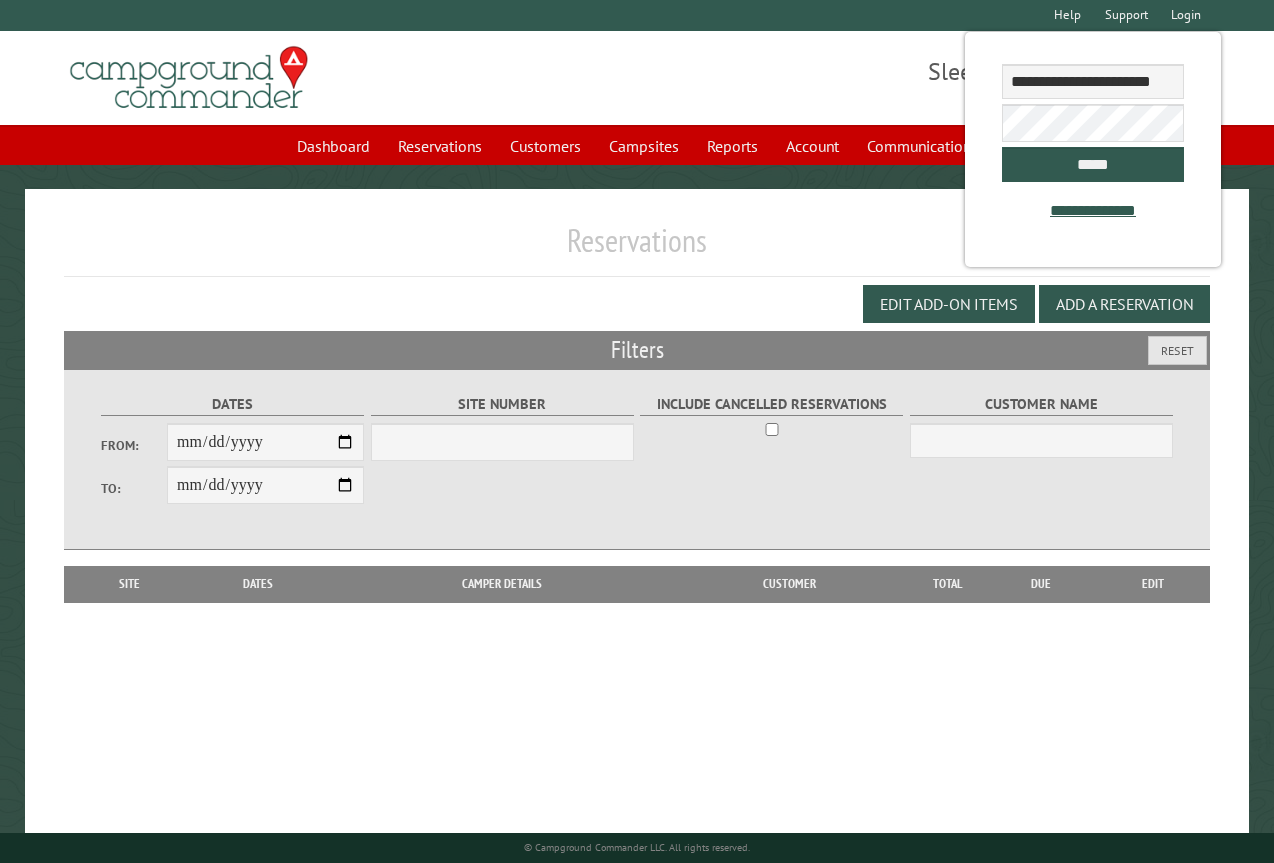 select on "**********" 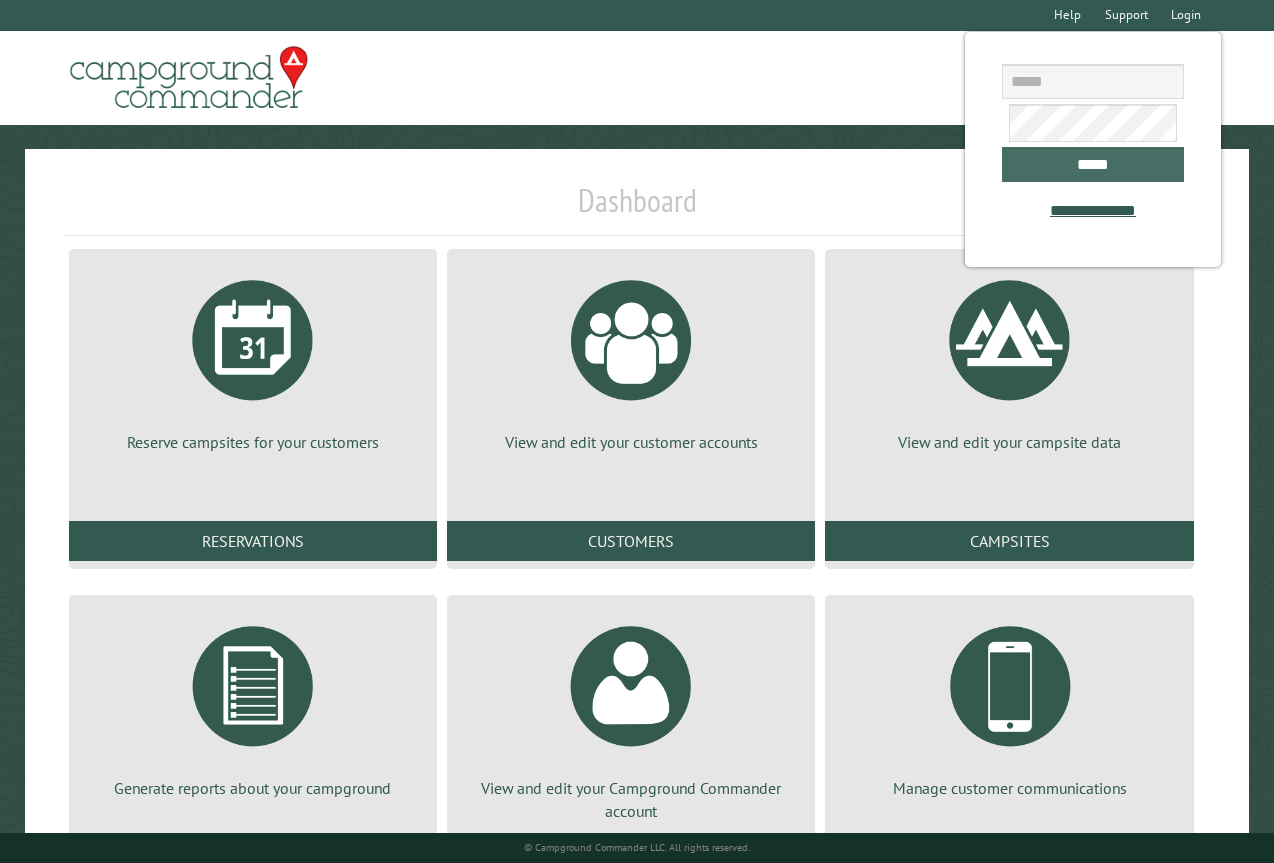 scroll, scrollTop: 0, scrollLeft: 0, axis: both 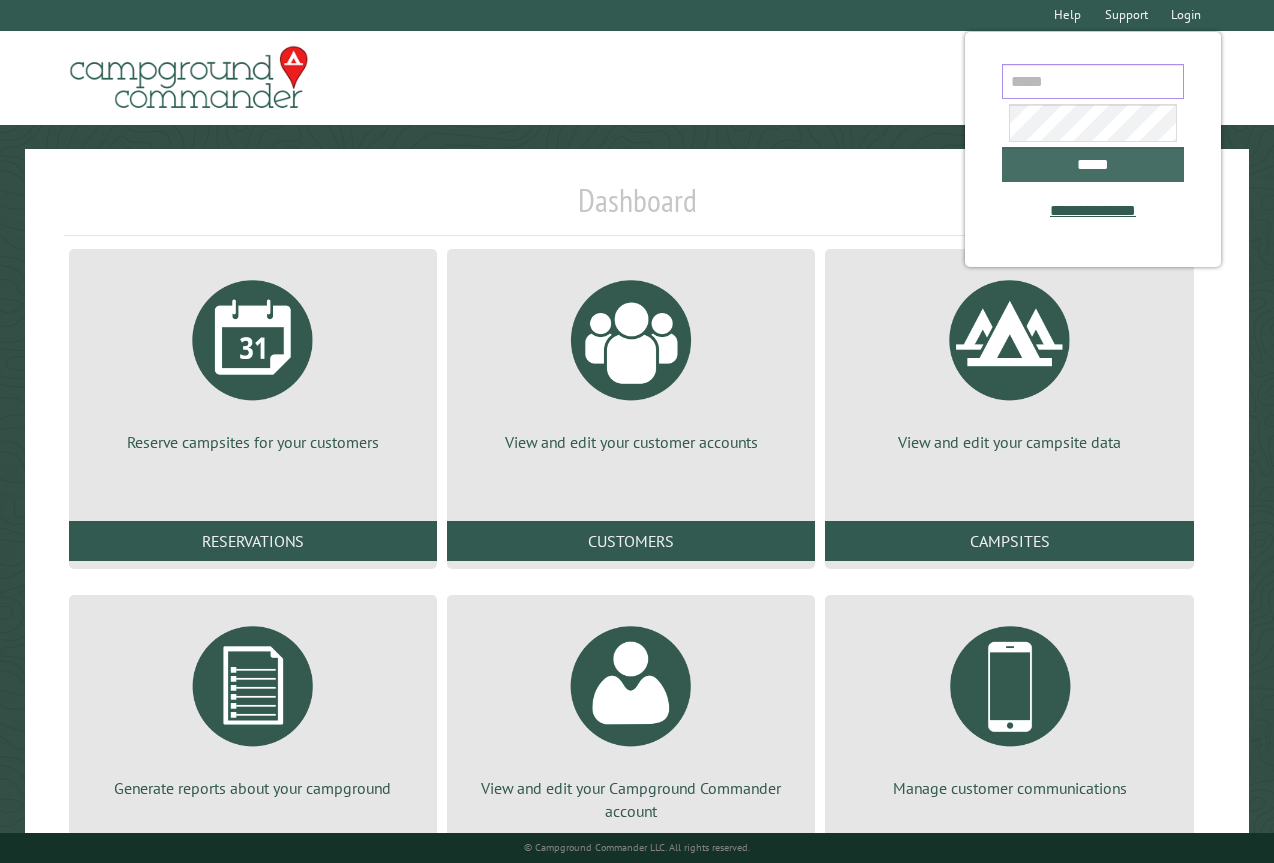 type on "**********" 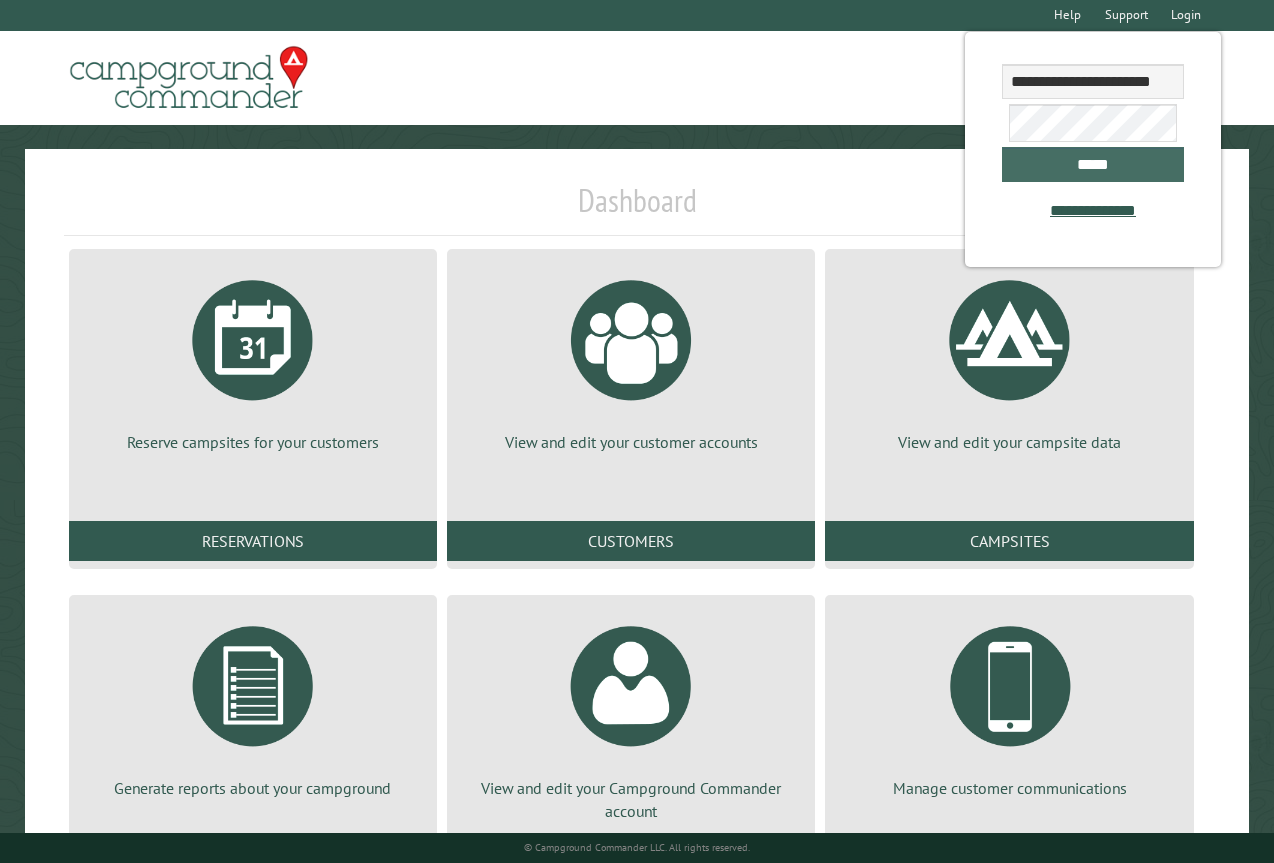 click on "*****" at bounding box center [1092, 164] 